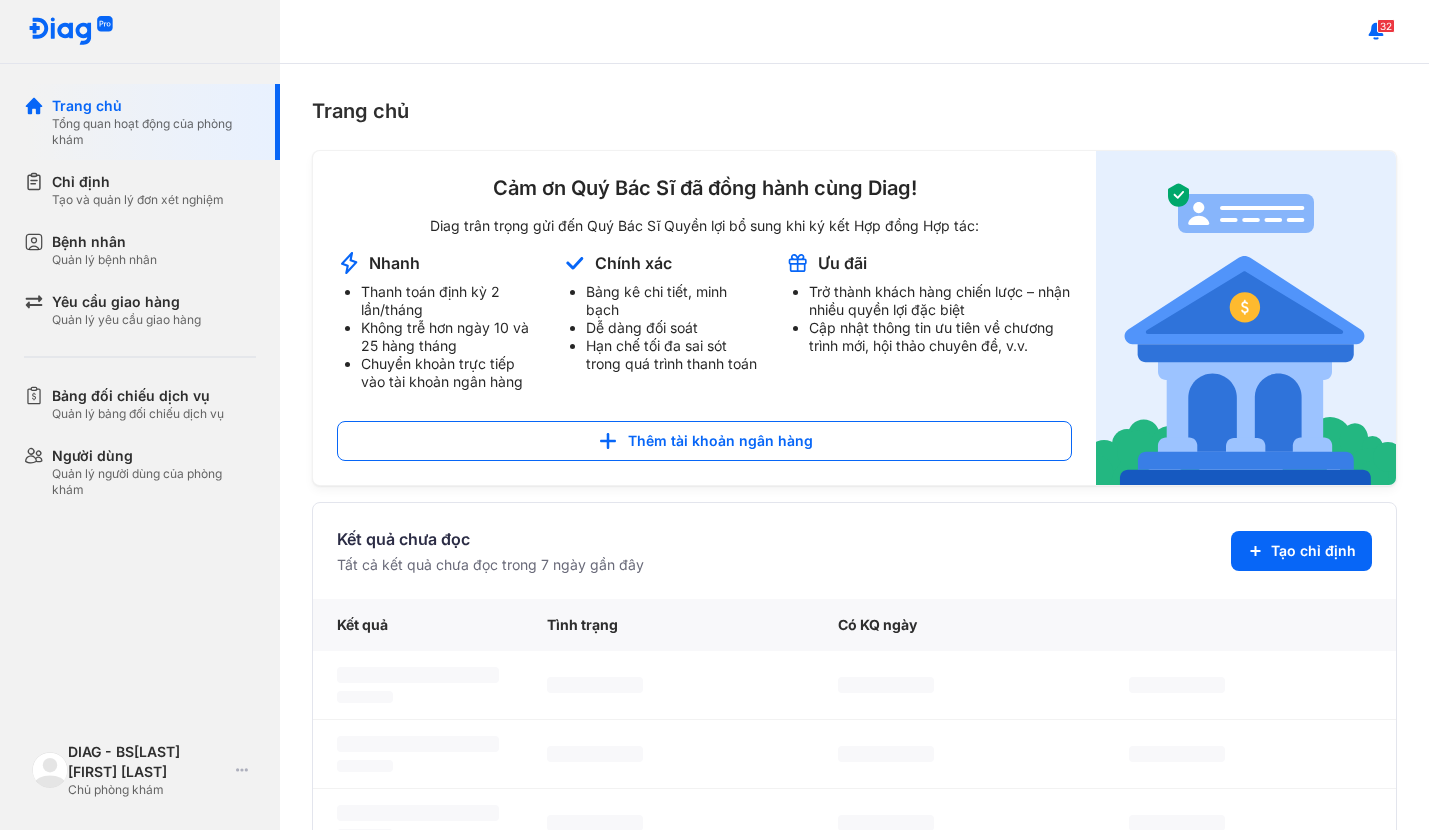 scroll, scrollTop: 0, scrollLeft: 0, axis: both 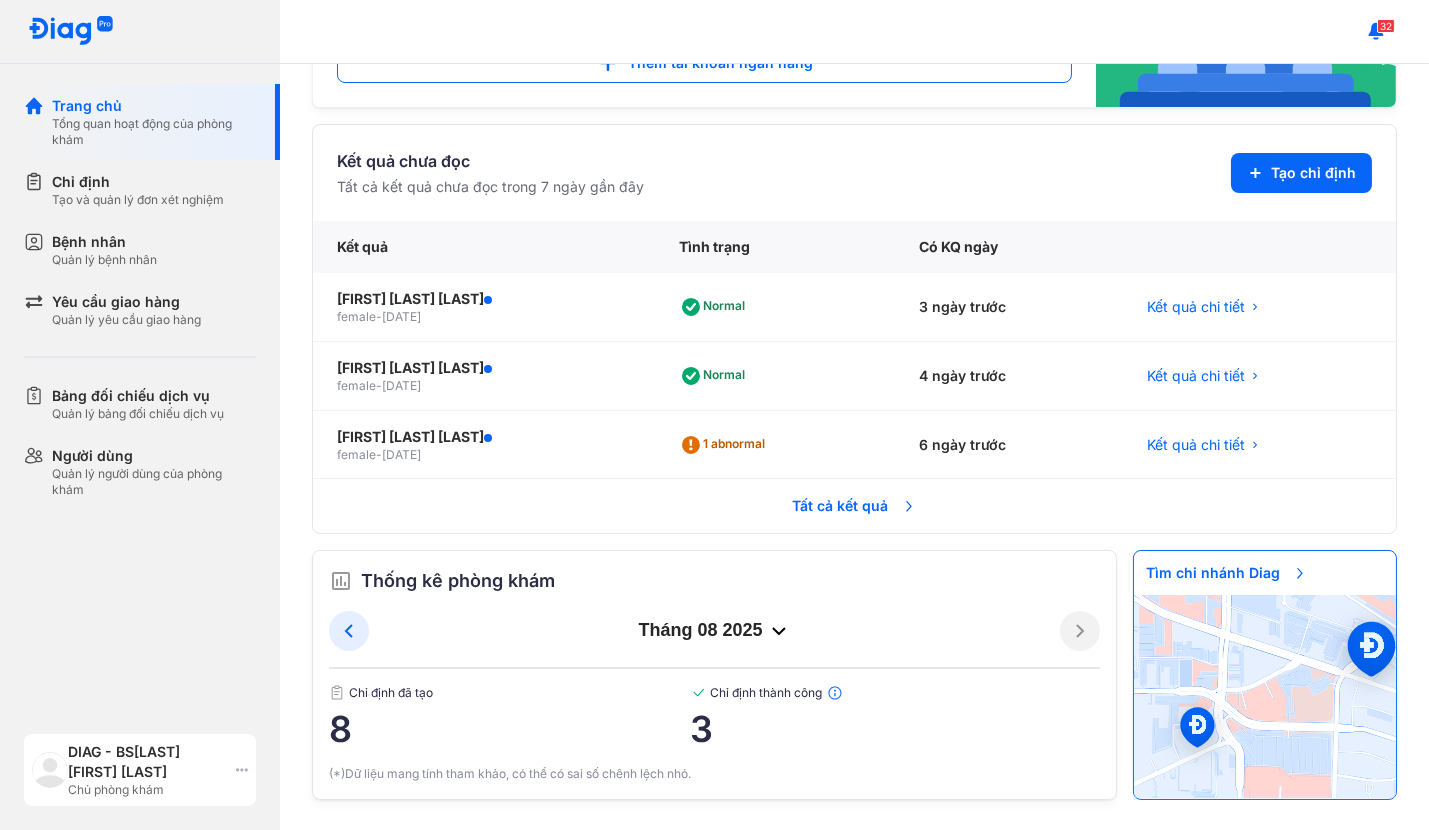 click on "DIAG -  BS Phạm Hồng Toàn" at bounding box center [148, 762] 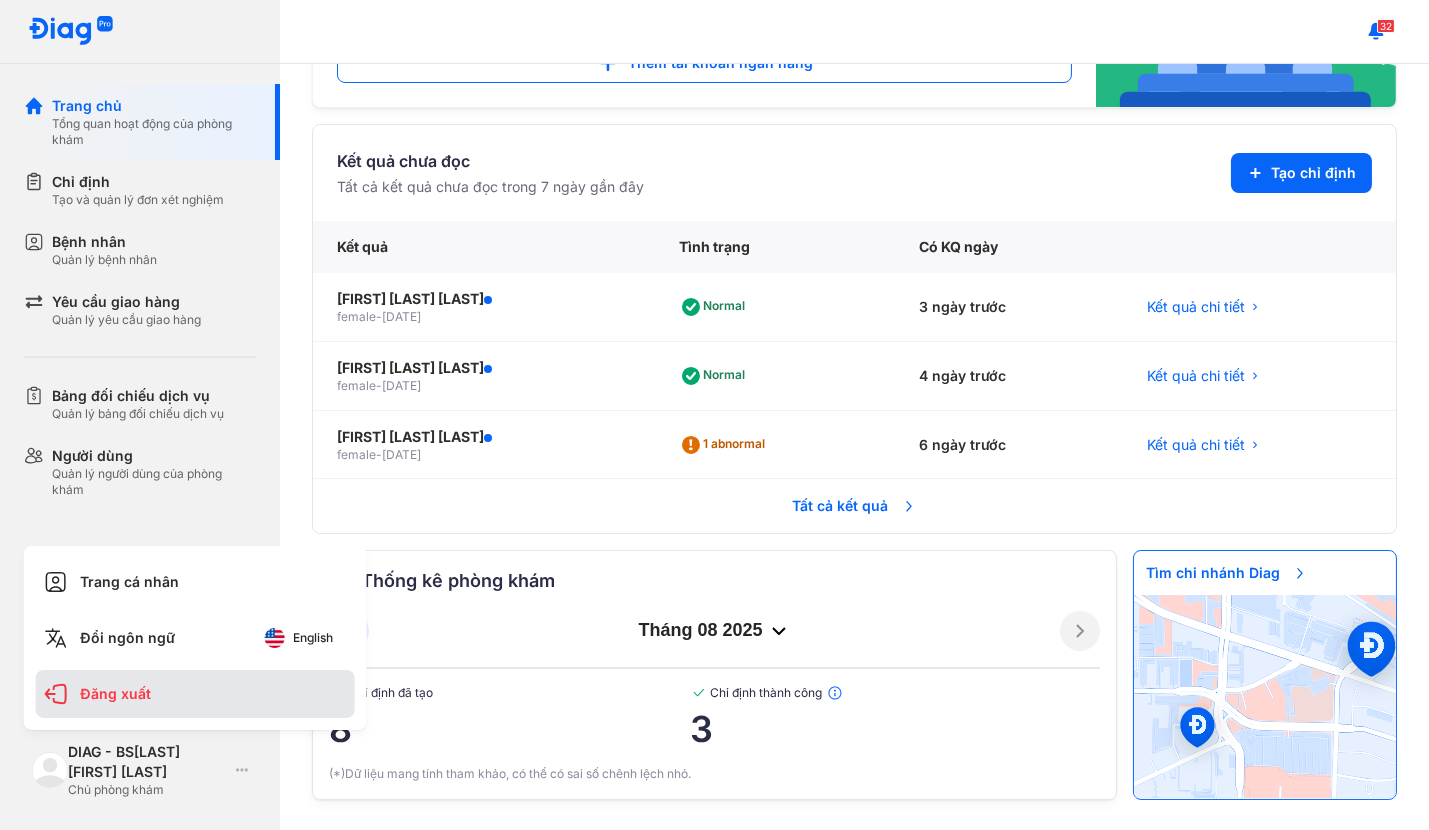 click on "Đăng xuất" 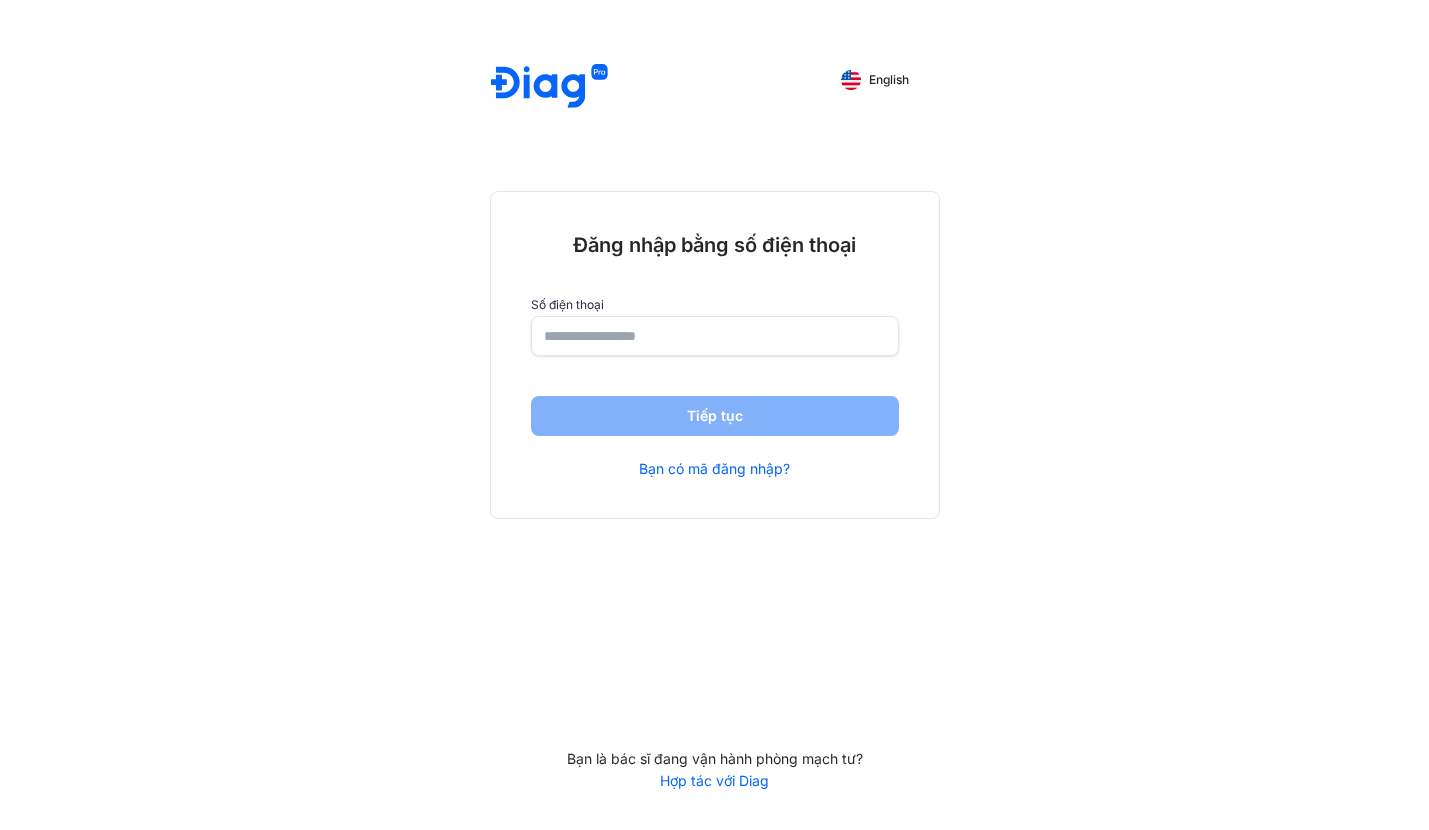 scroll, scrollTop: 0, scrollLeft: 0, axis: both 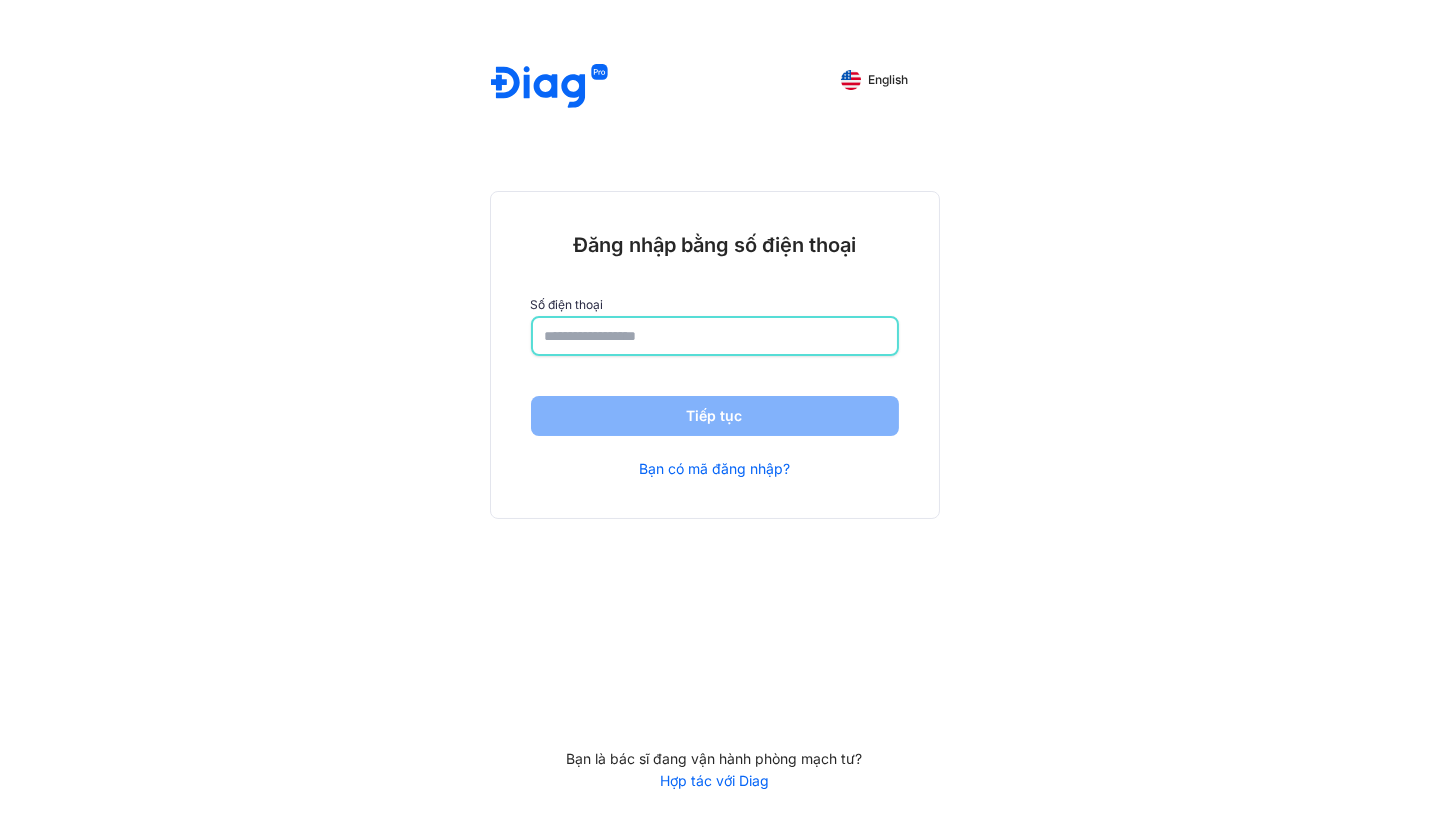 click 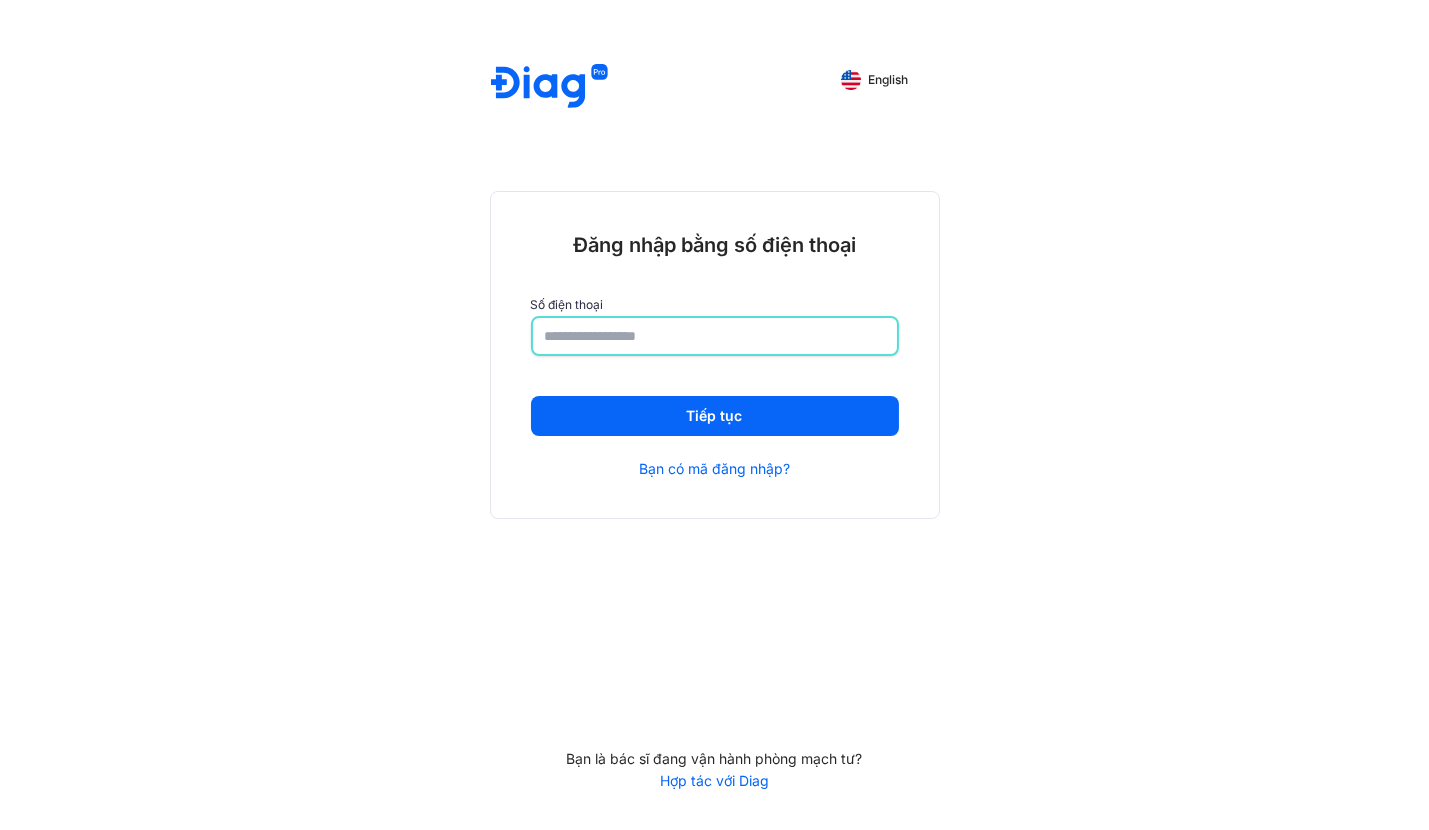 type on "**********" 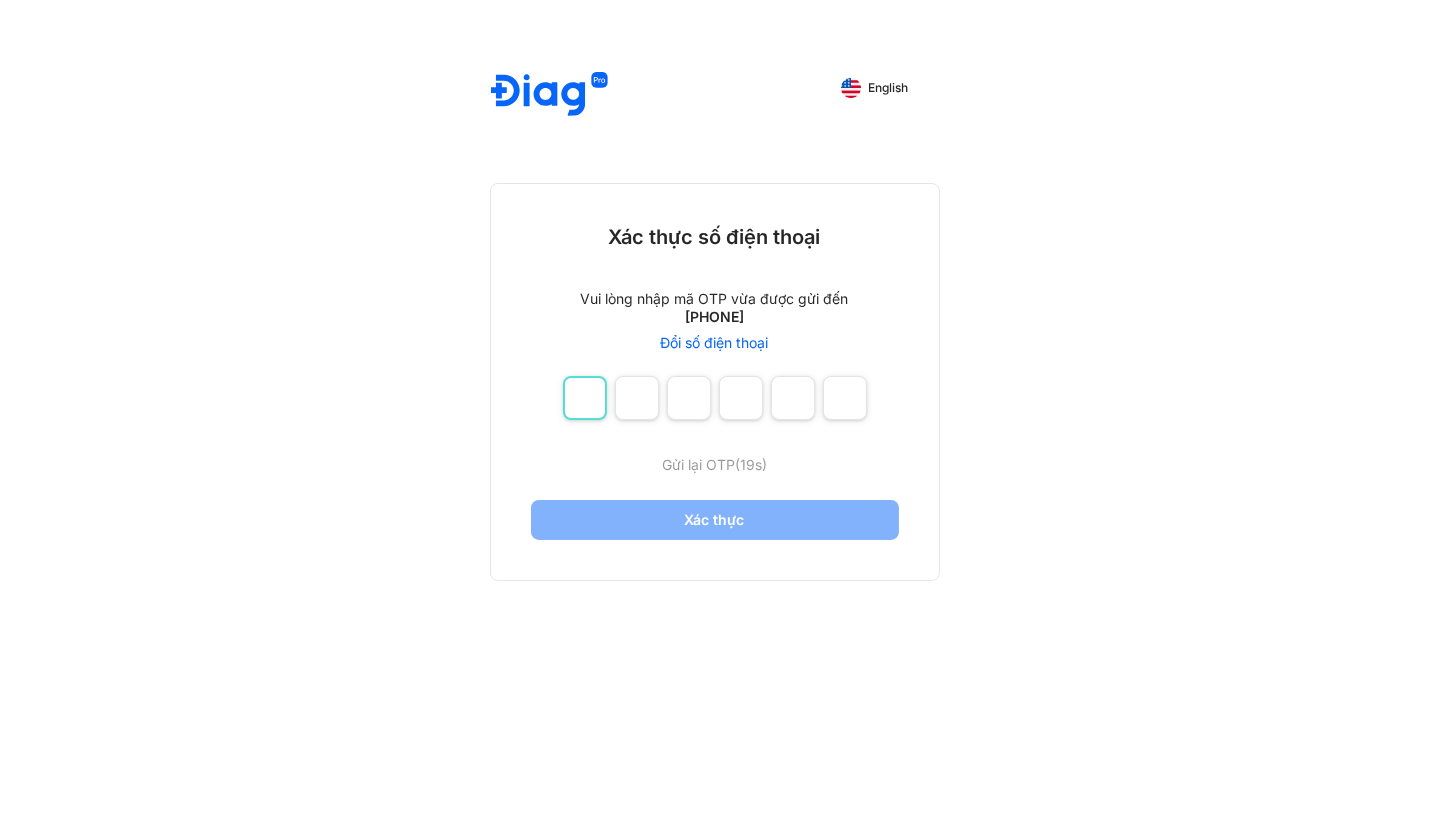 click at bounding box center [585, 398] 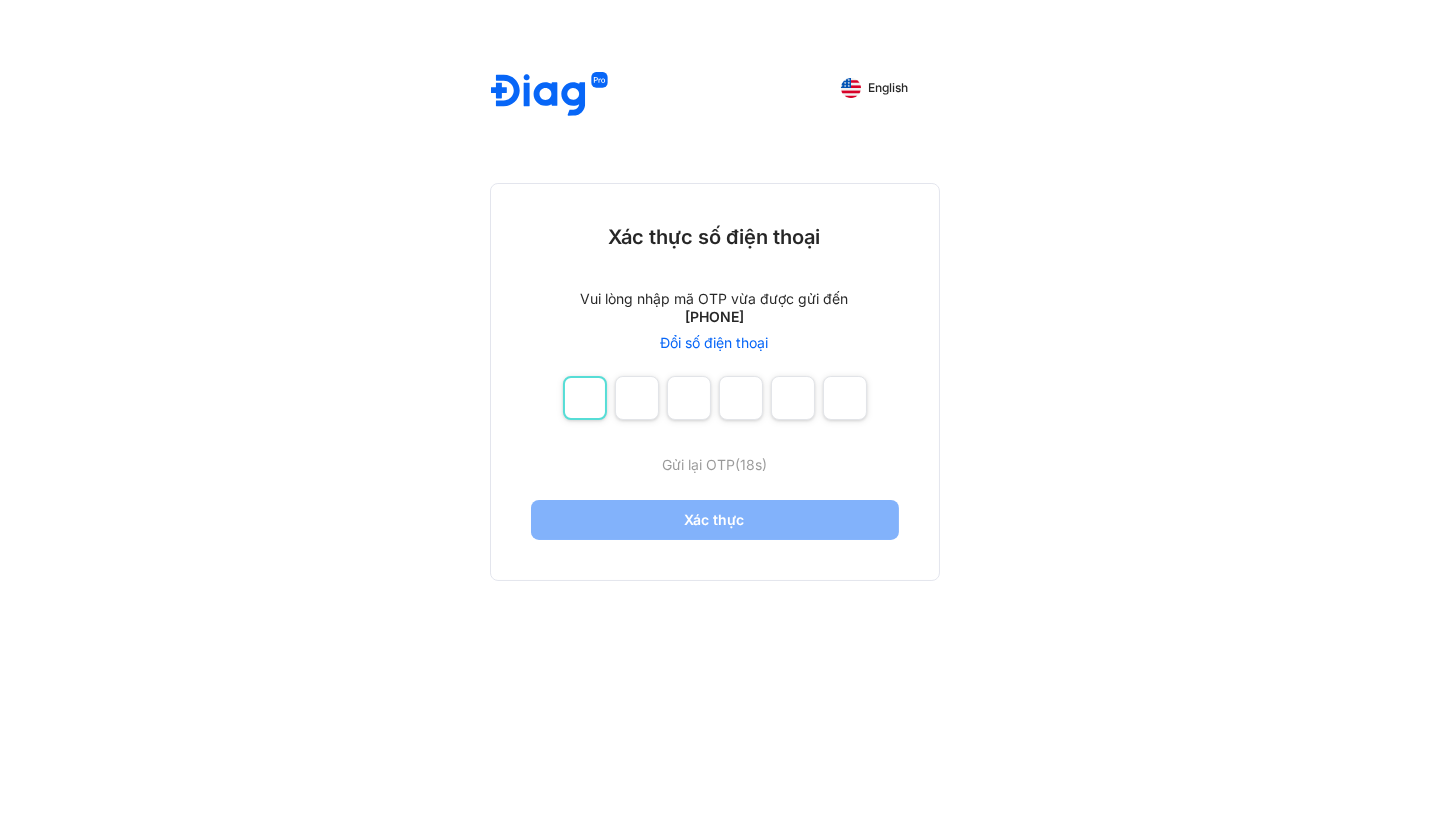 type on "*" 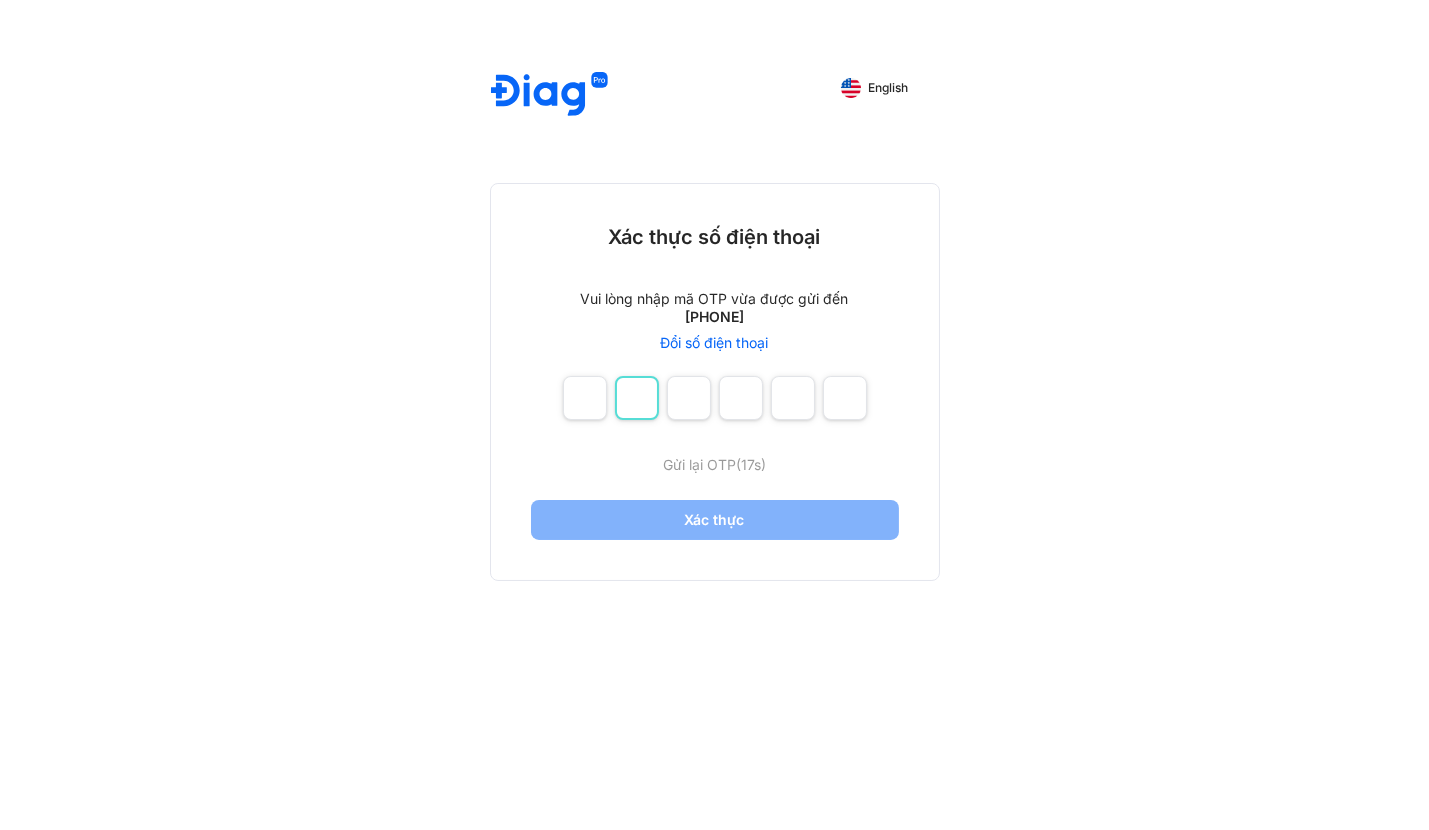 type on "*" 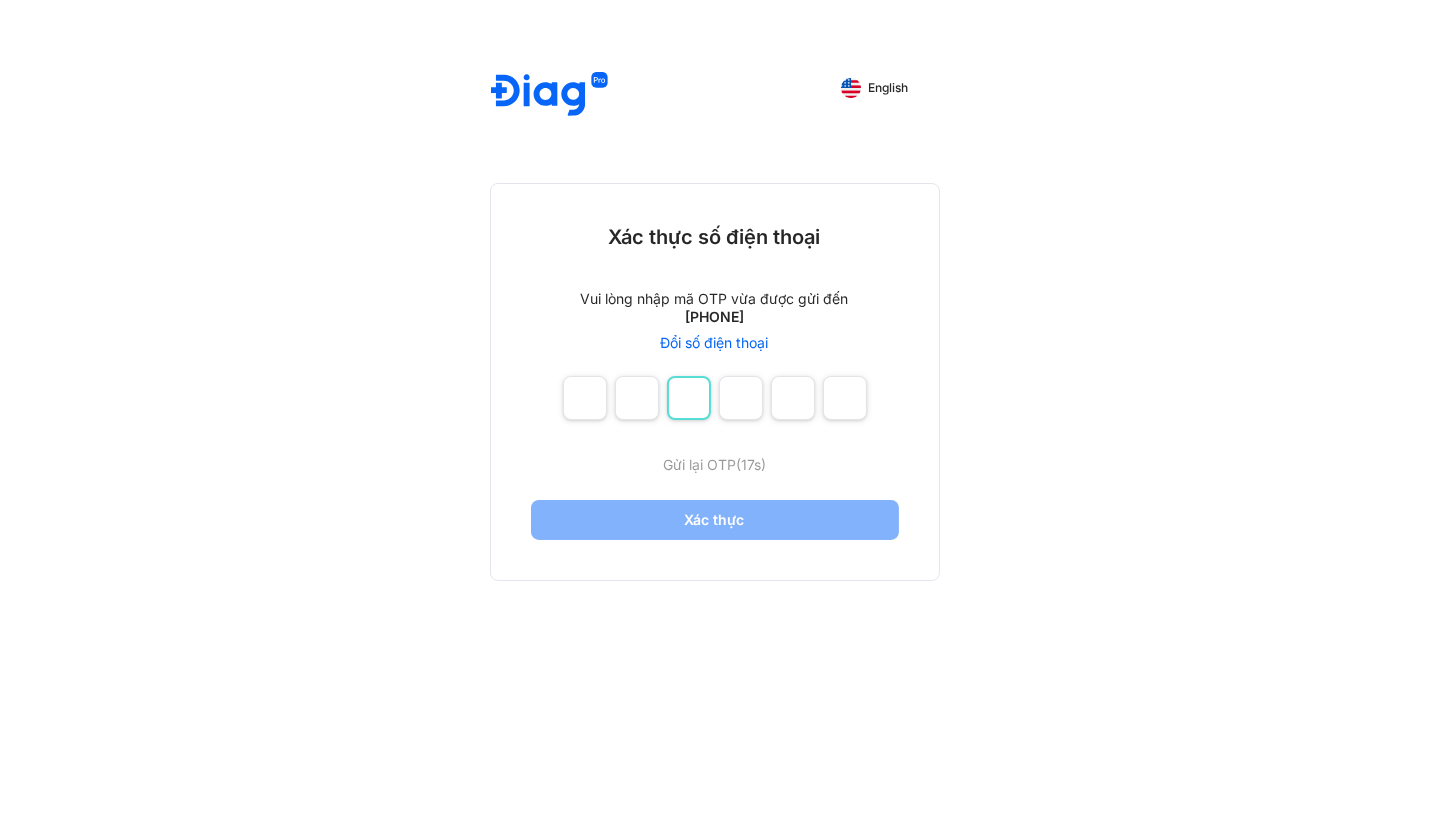 type on "*" 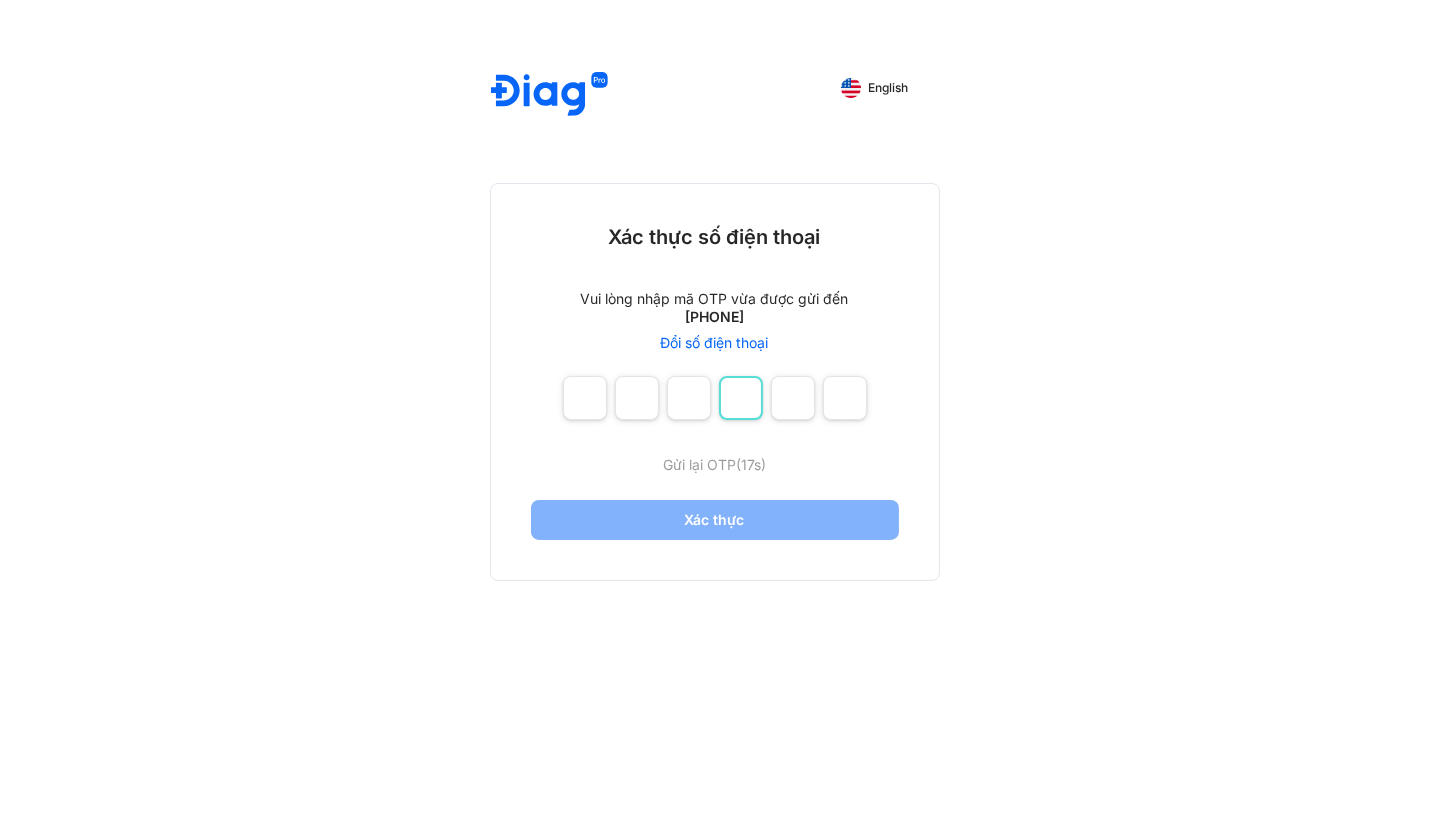 type on "*" 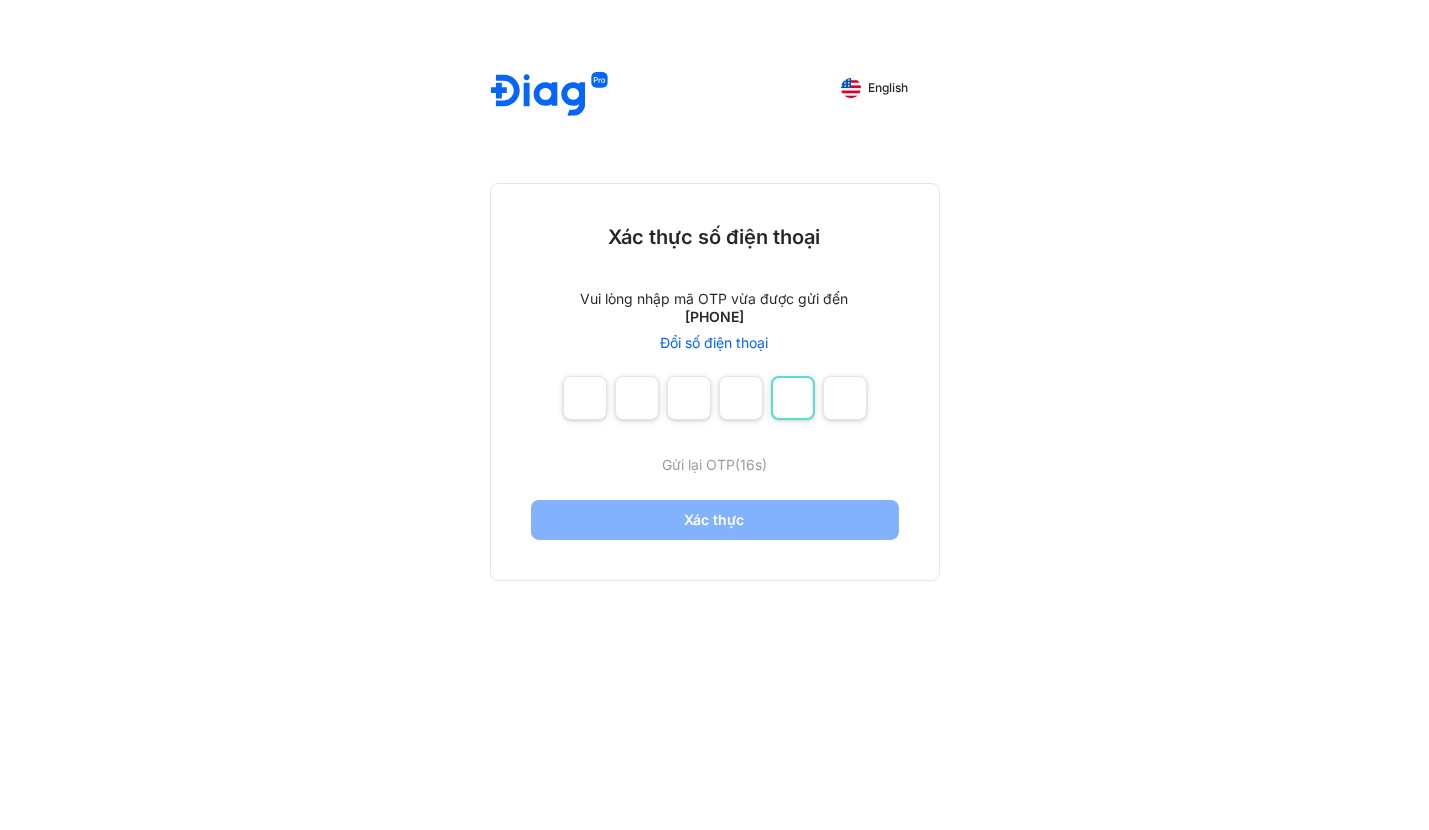 type on "*" 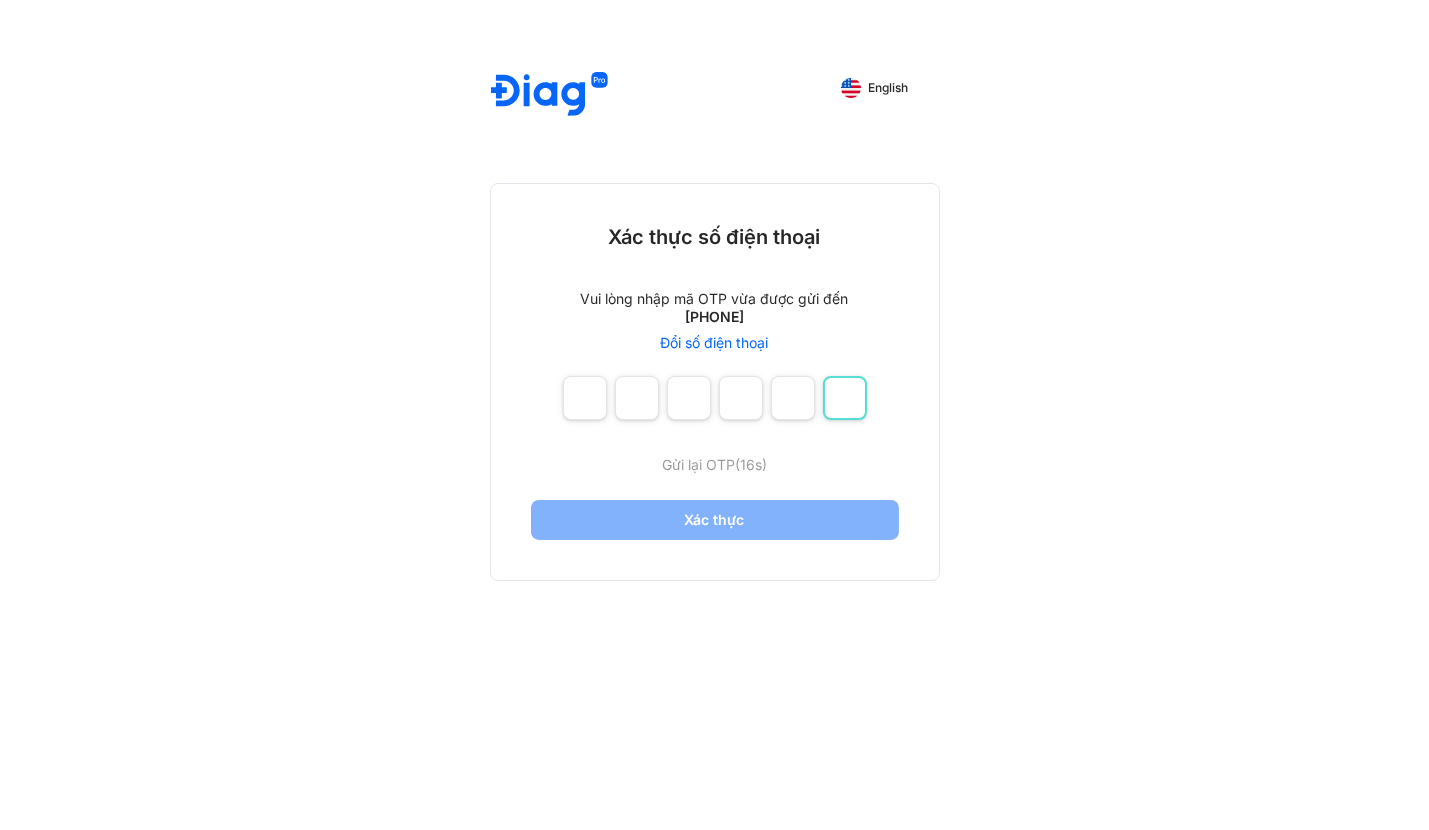 type on "*" 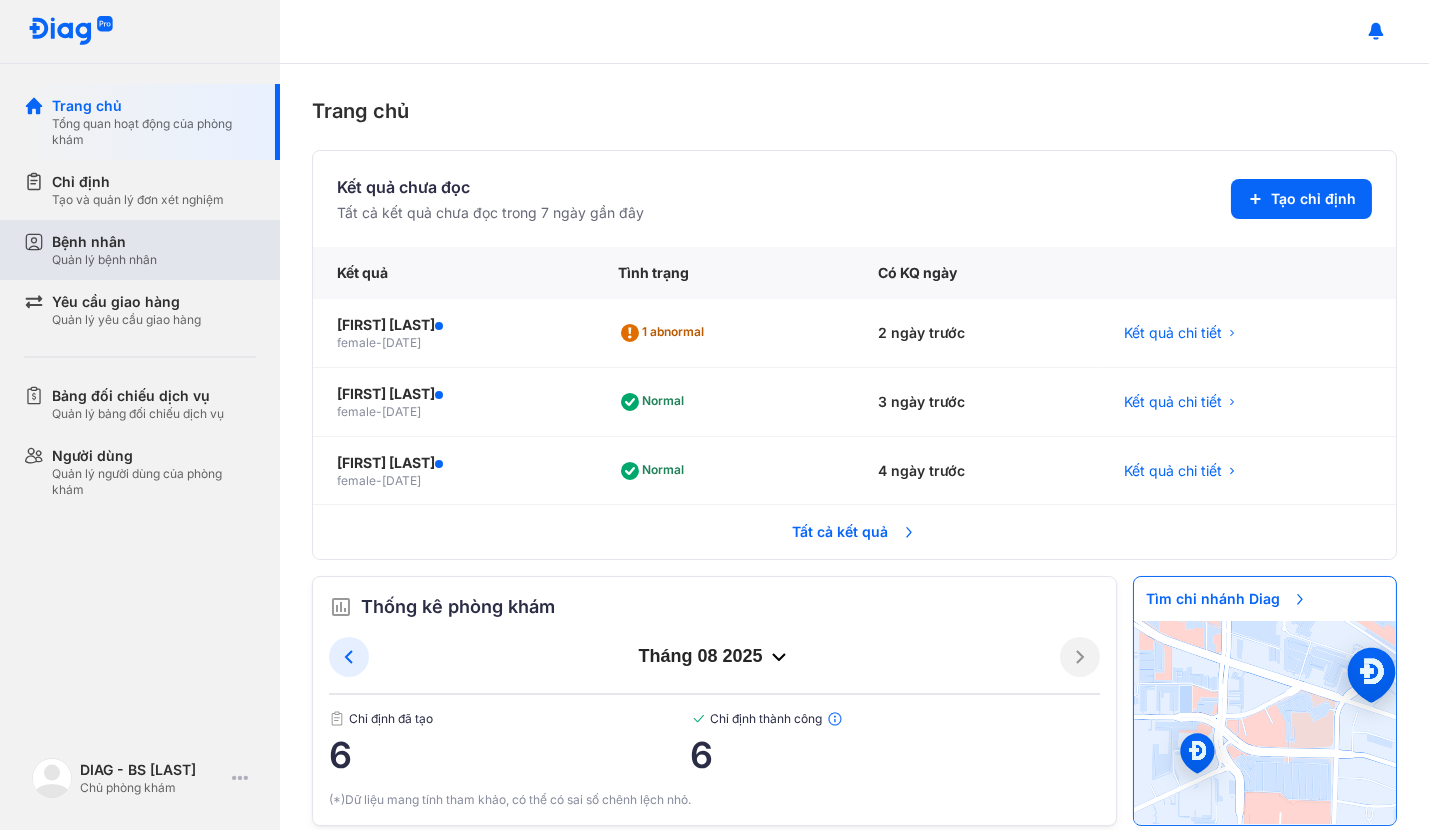 click on "Bệnh nhân Quản lý bệnh nhân" at bounding box center (154, 250) 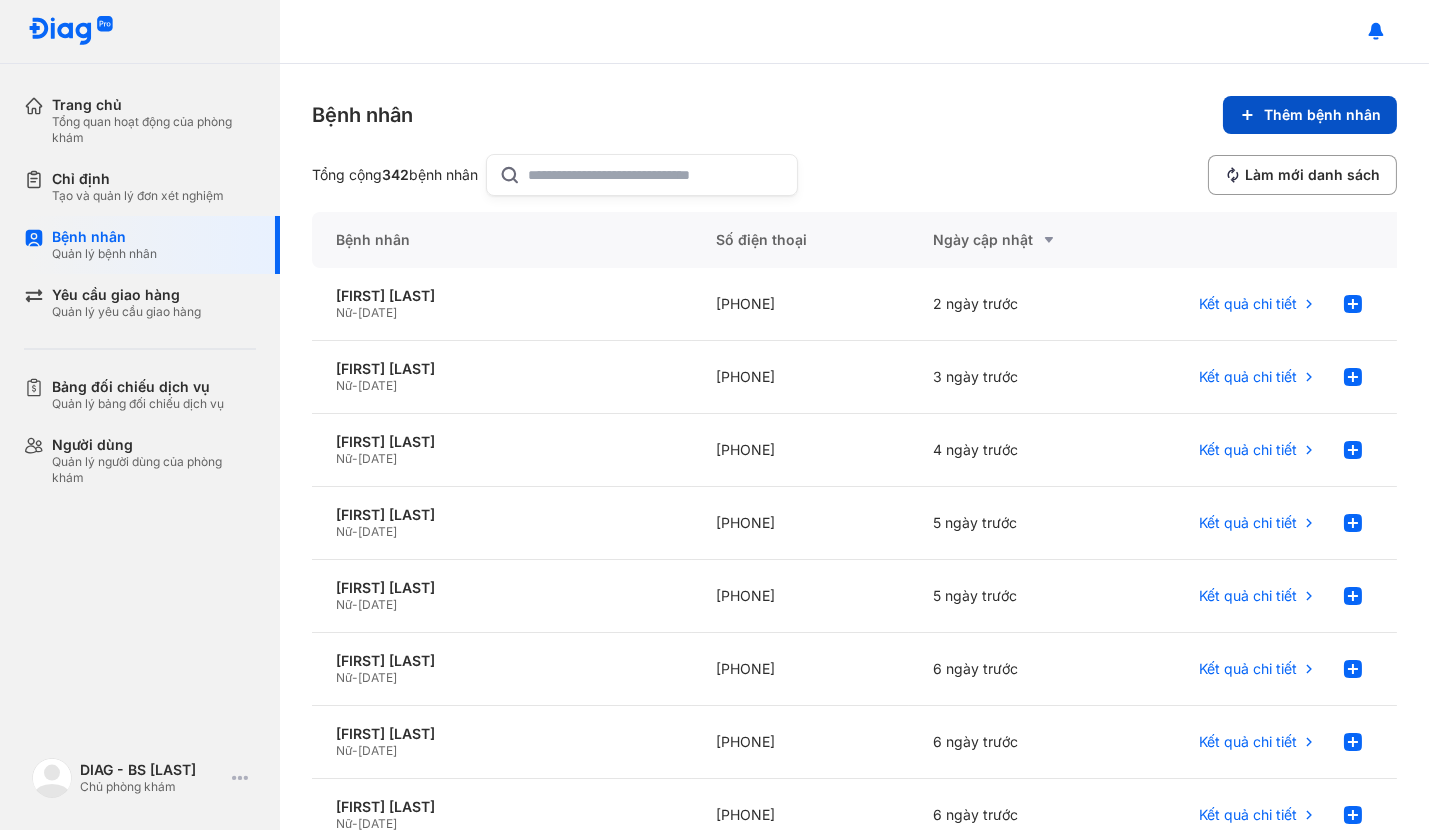 click on "Thêm bệnh nhân" at bounding box center [1310, 115] 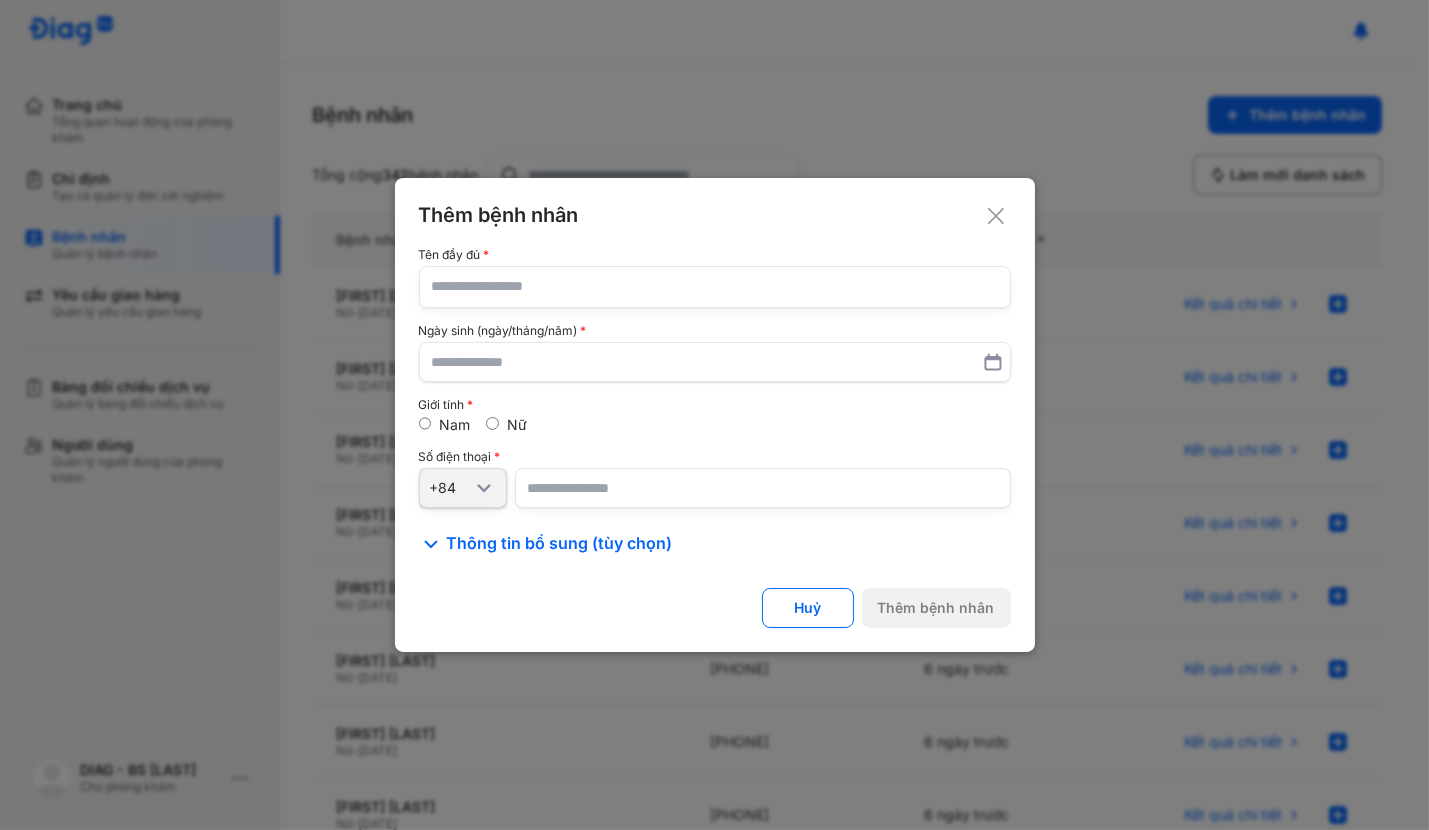 click 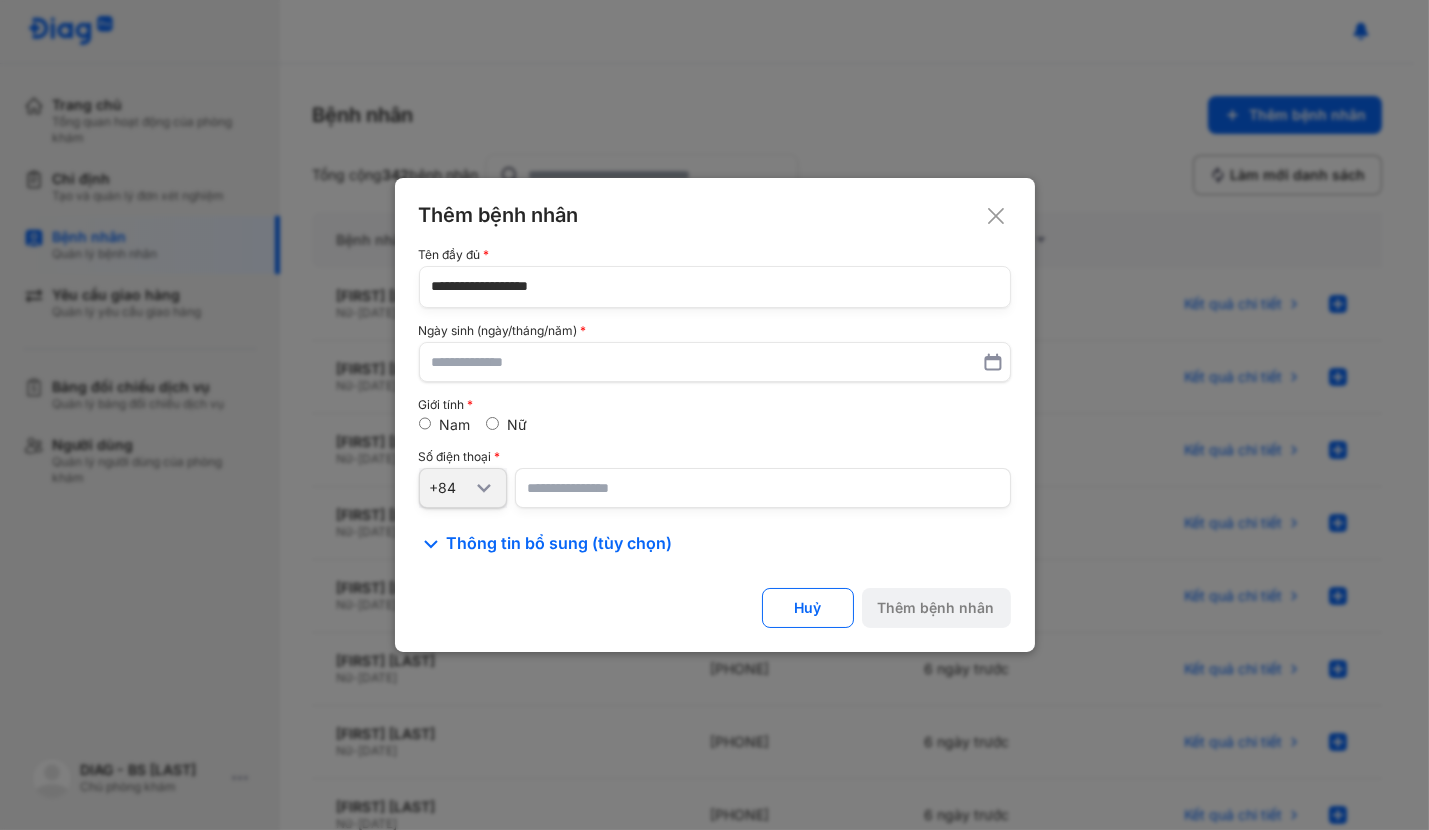 type on "**********" 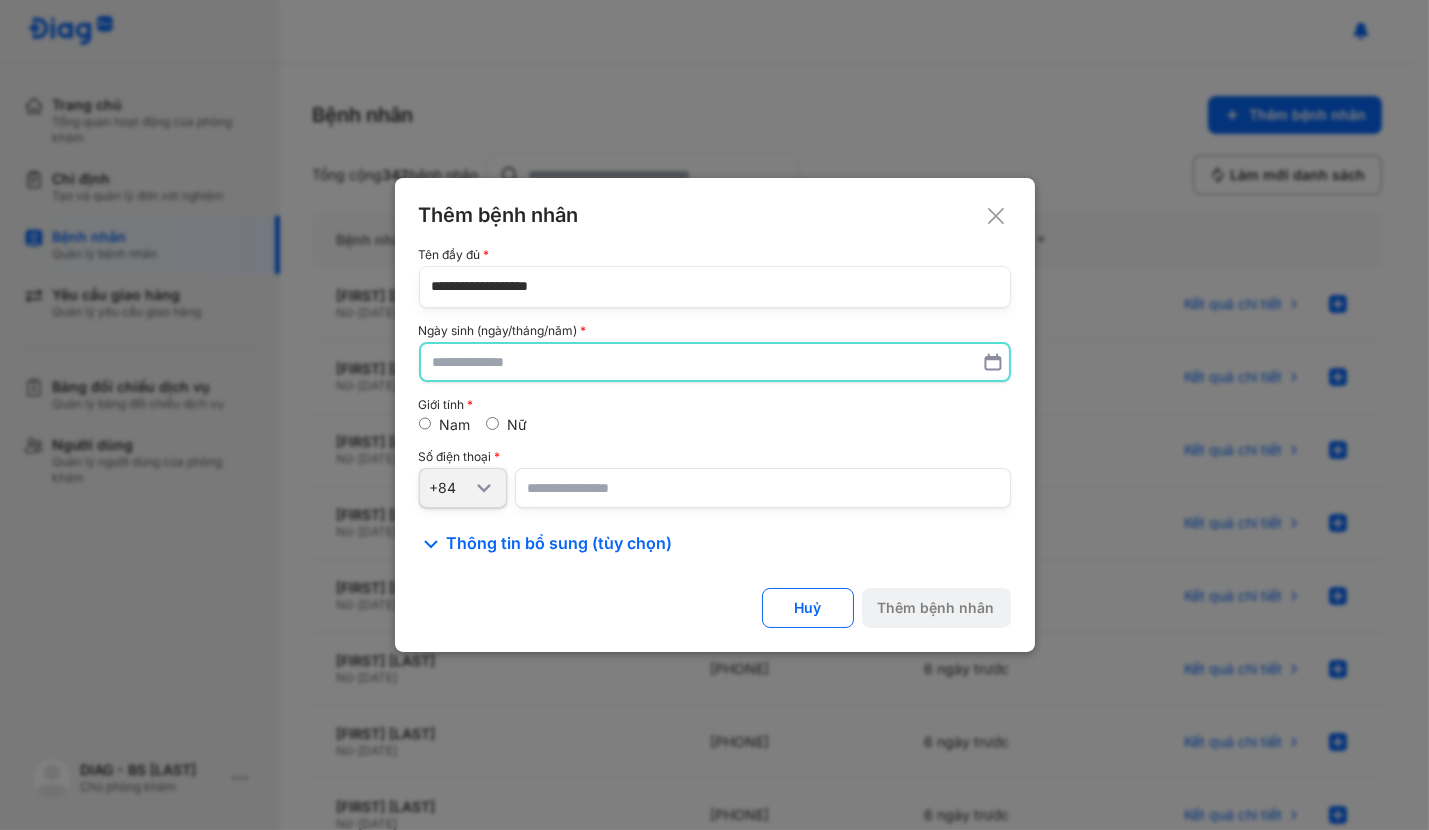 click at bounding box center (715, 362) 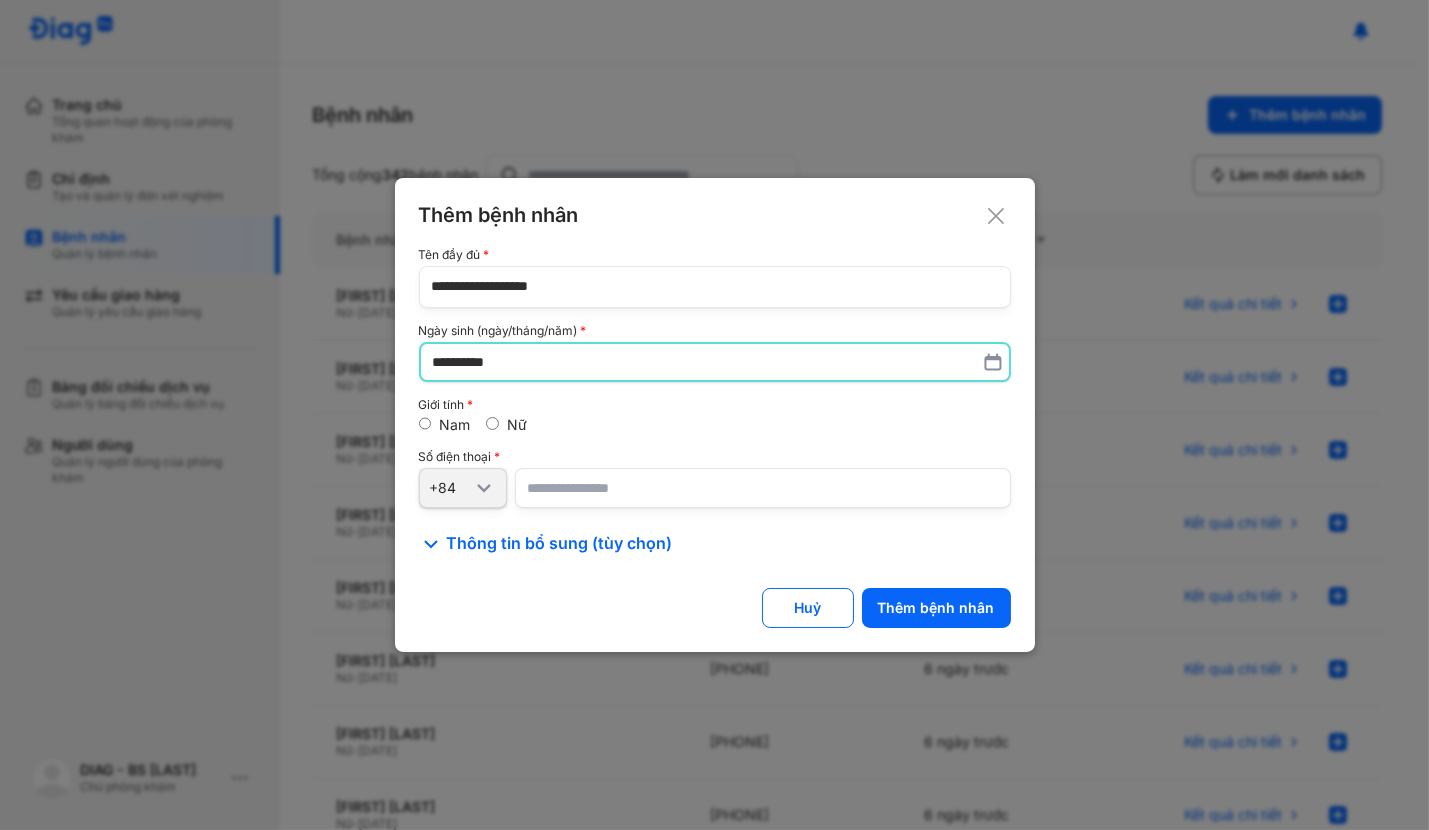type on "**********" 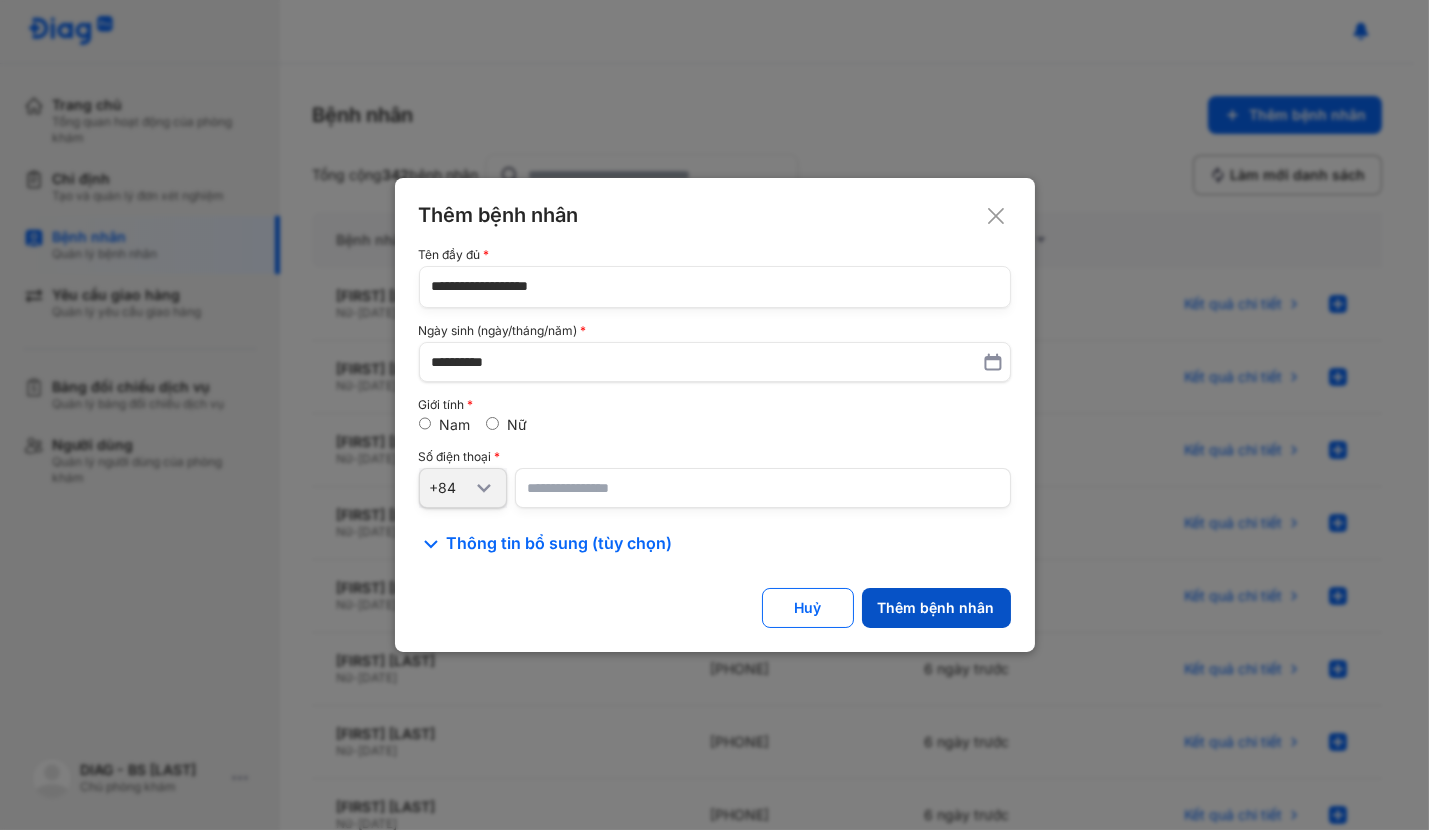 click on "Thêm bệnh nhân" 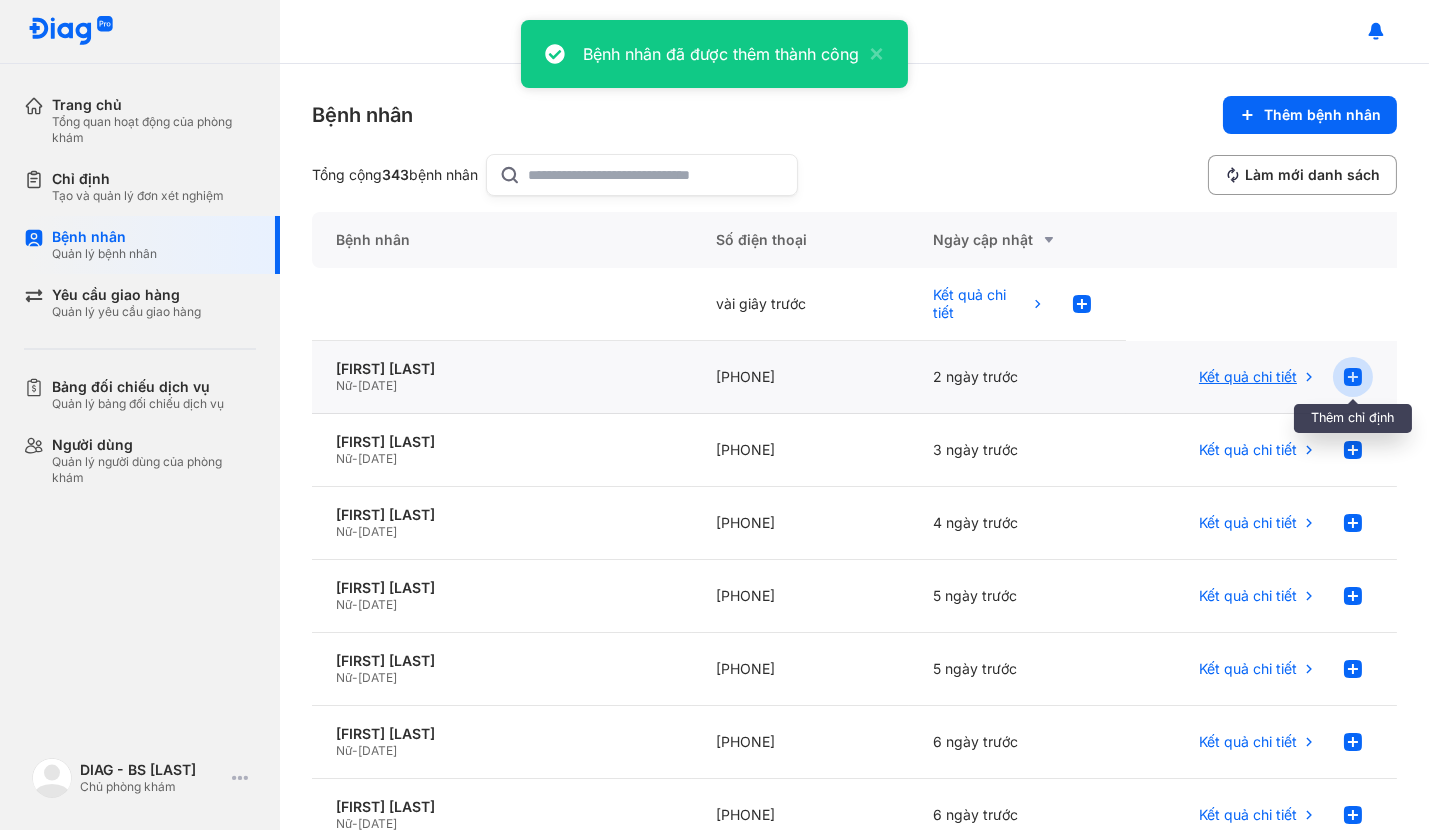click 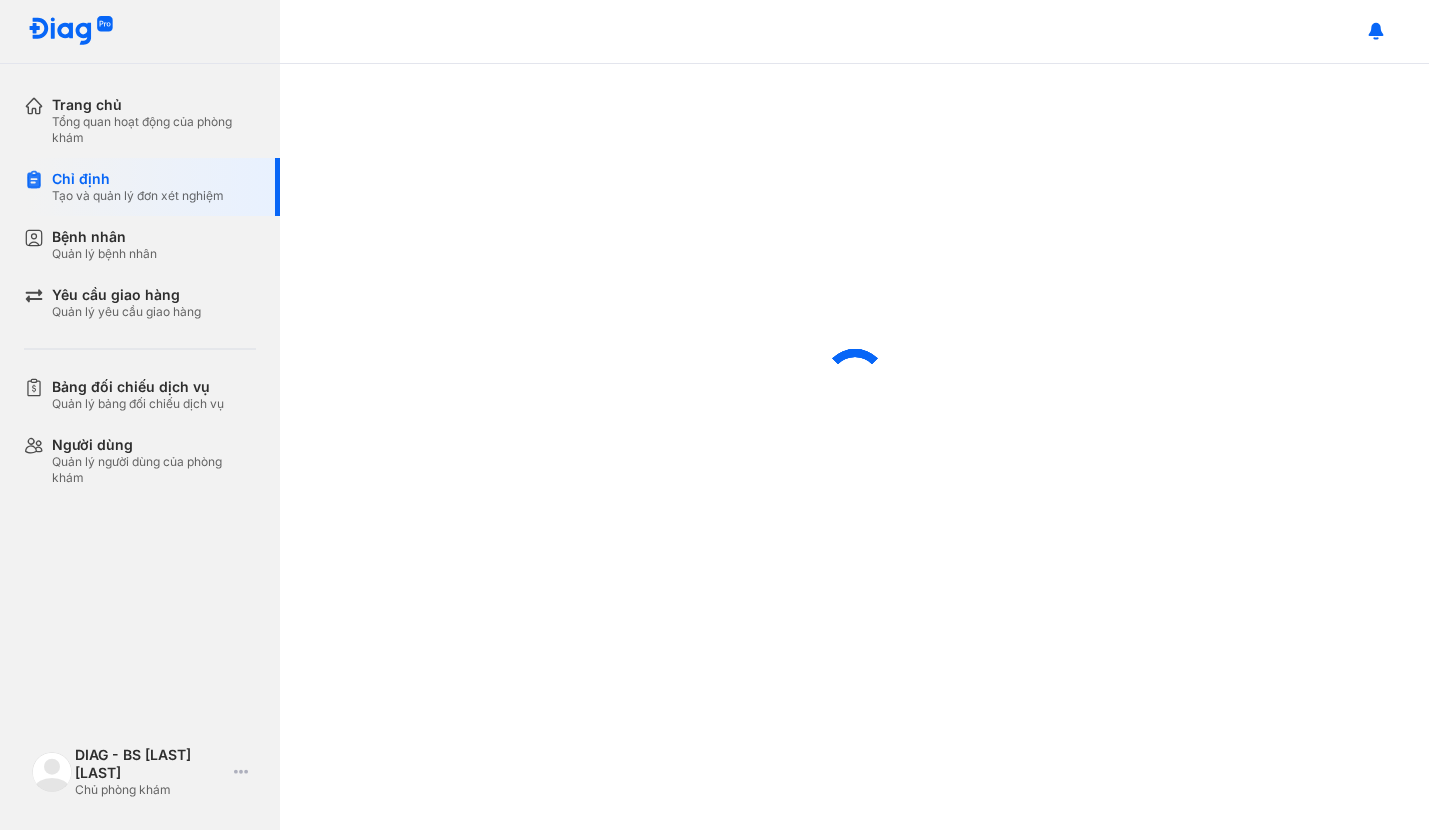 scroll, scrollTop: 0, scrollLeft: 0, axis: both 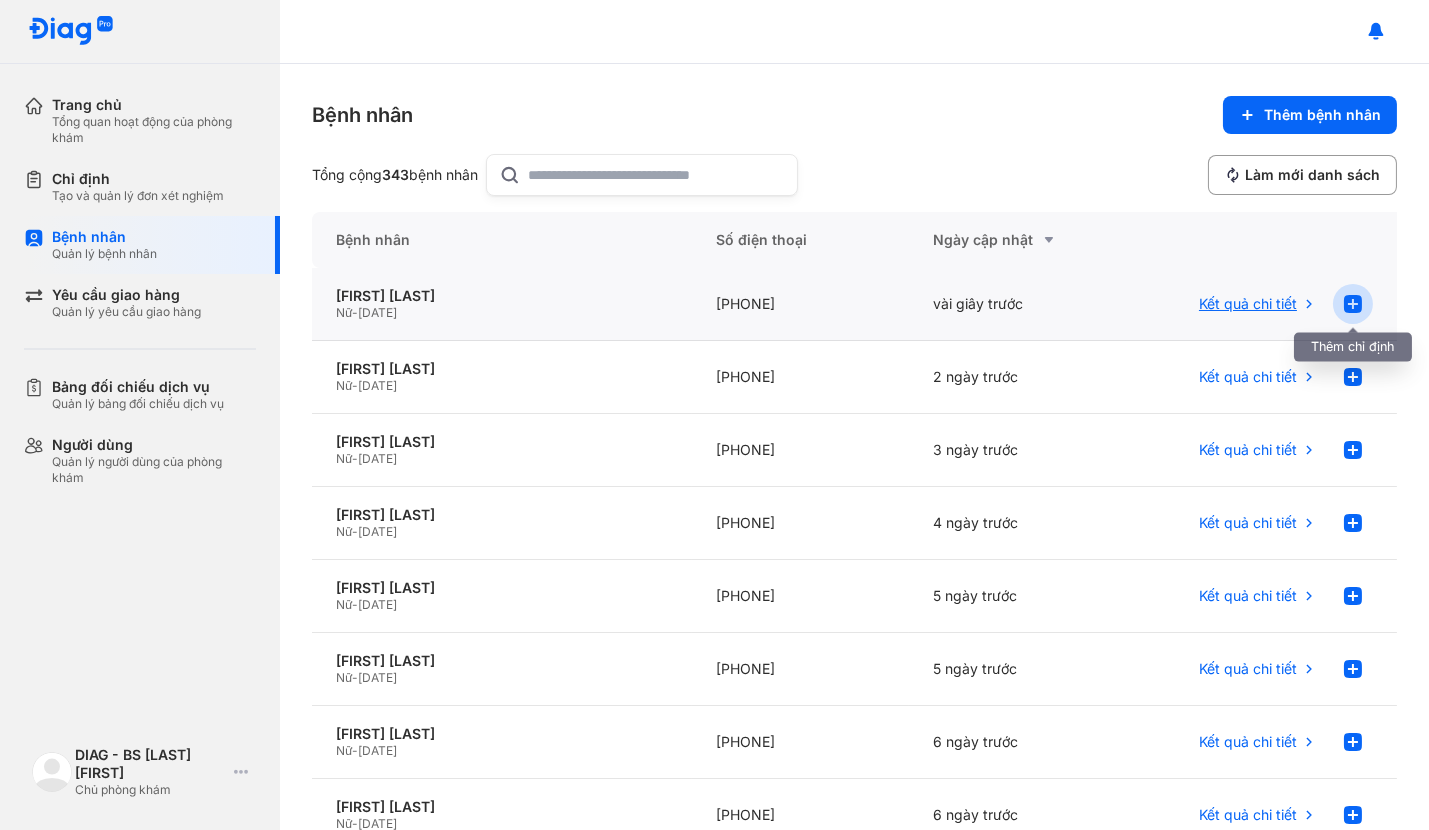click 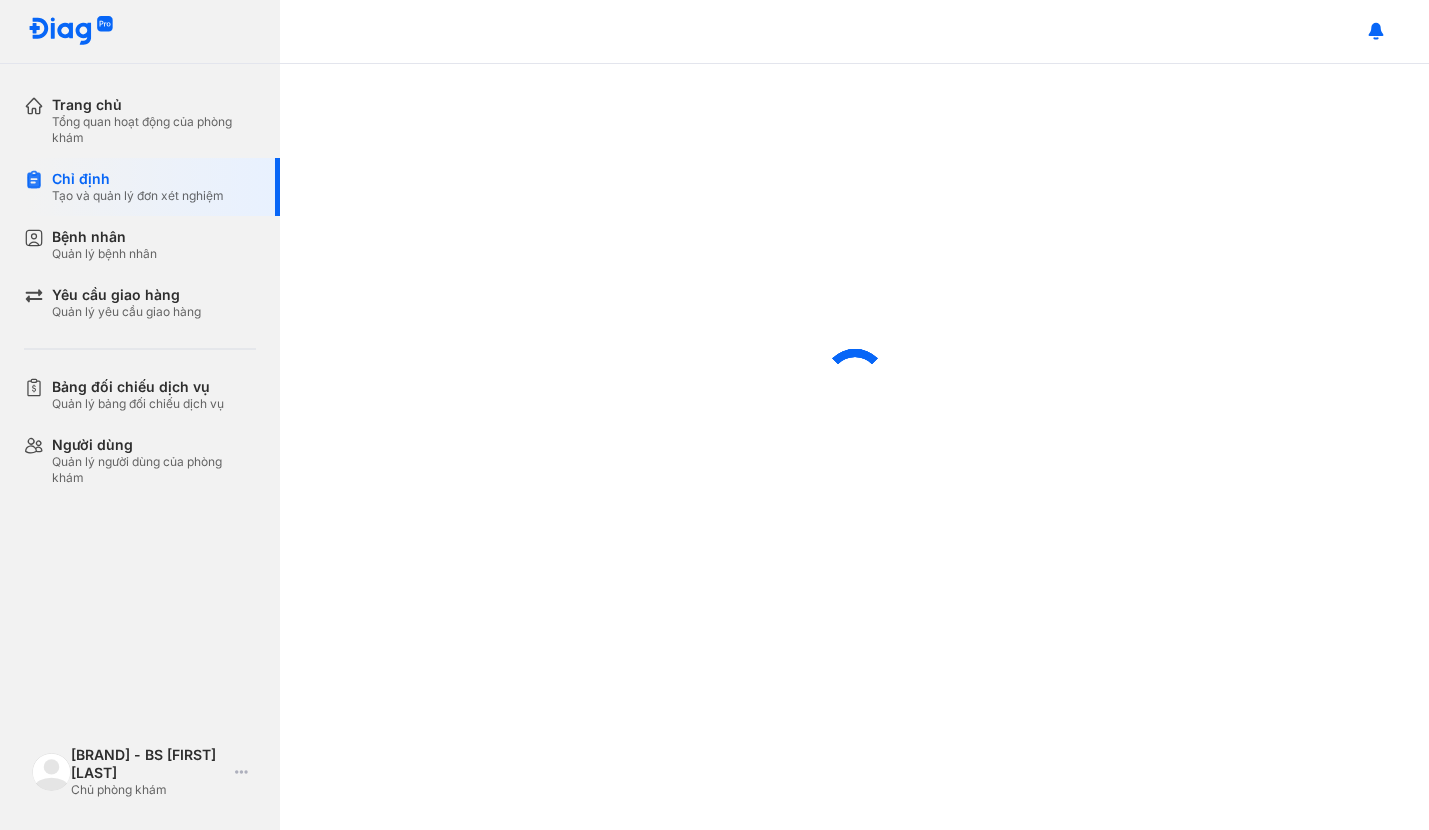 scroll, scrollTop: 0, scrollLeft: 0, axis: both 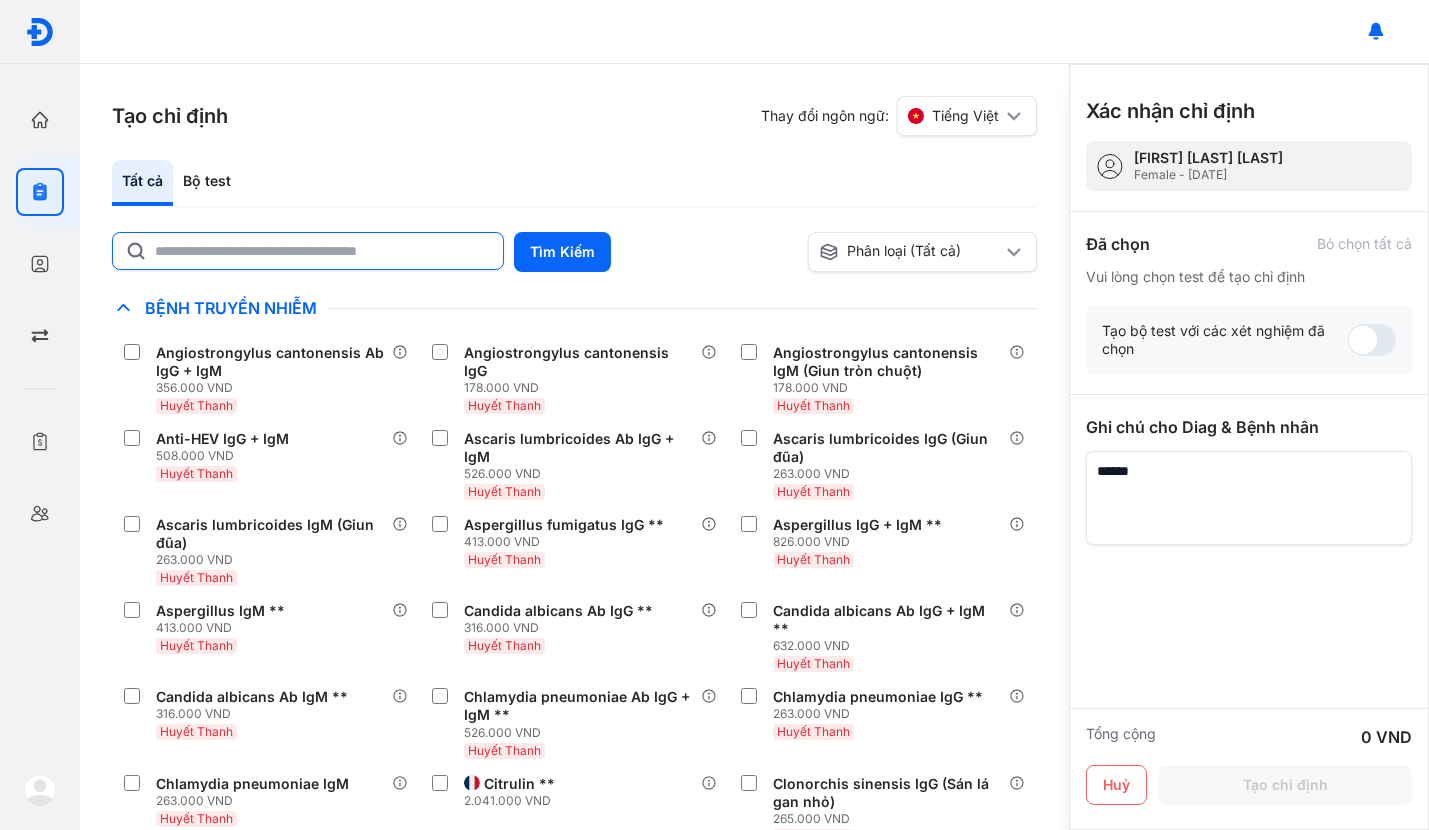 click 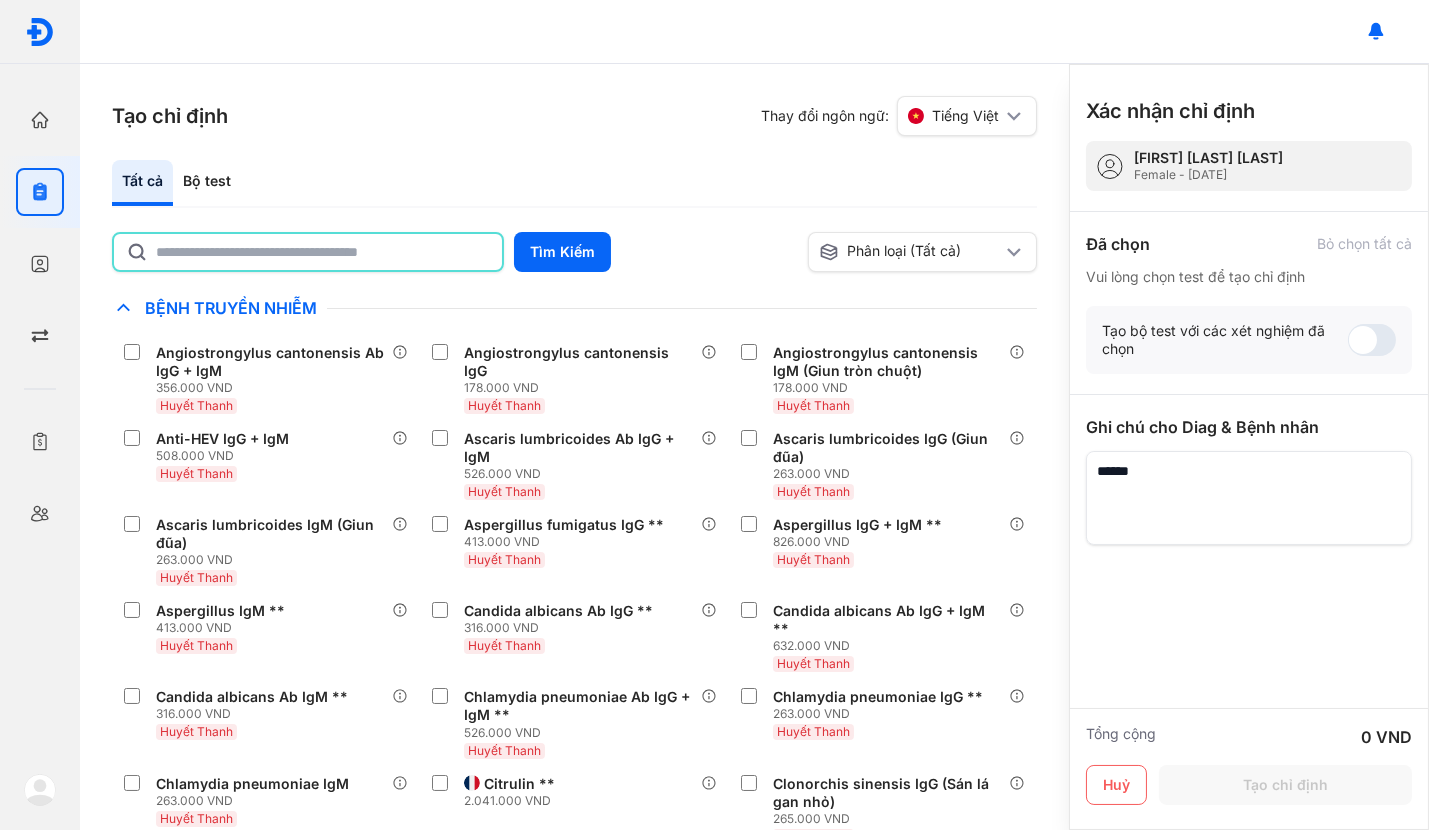 type on "********" 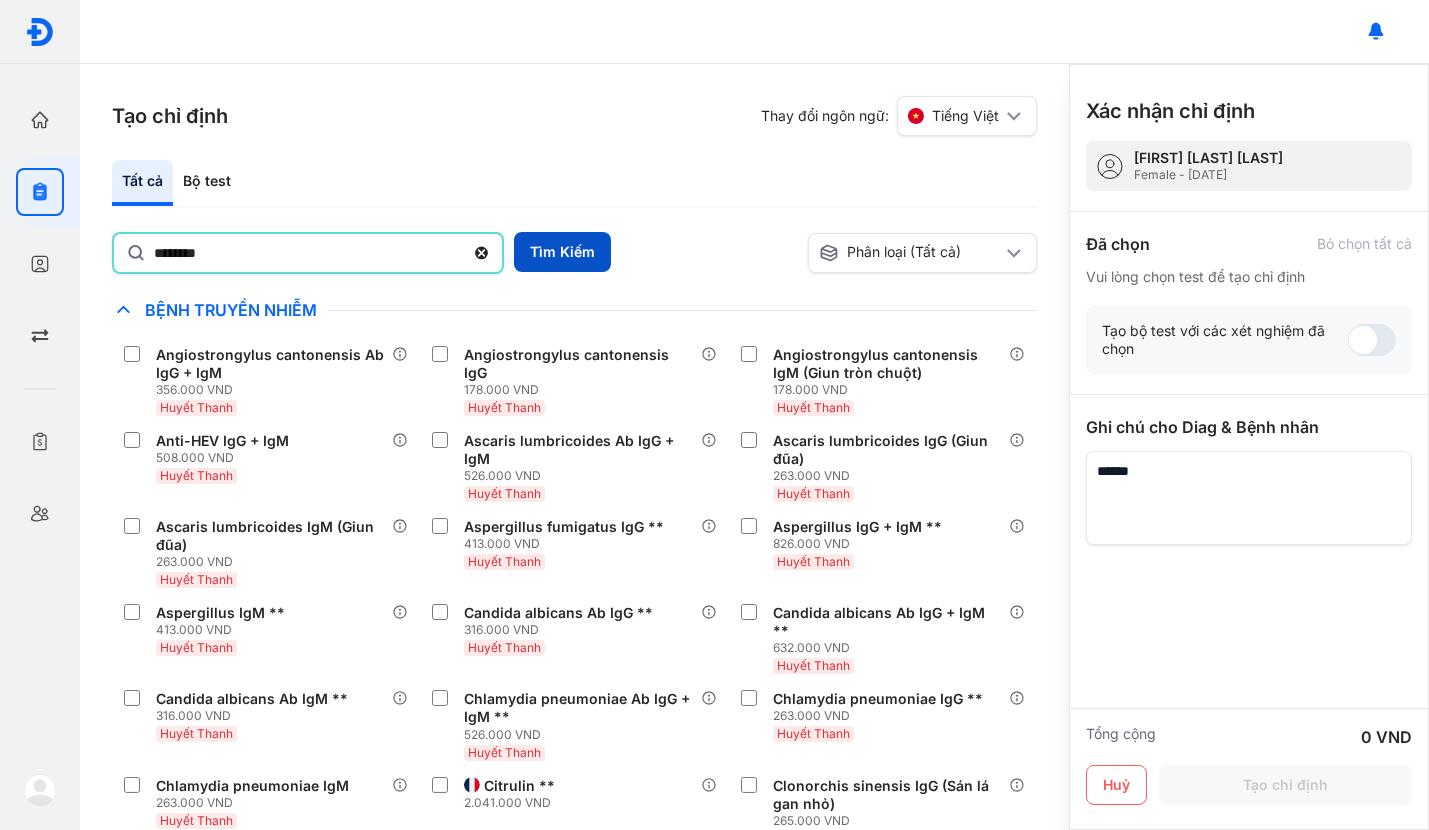 click on "Tìm Kiếm" at bounding box center [562, 252] 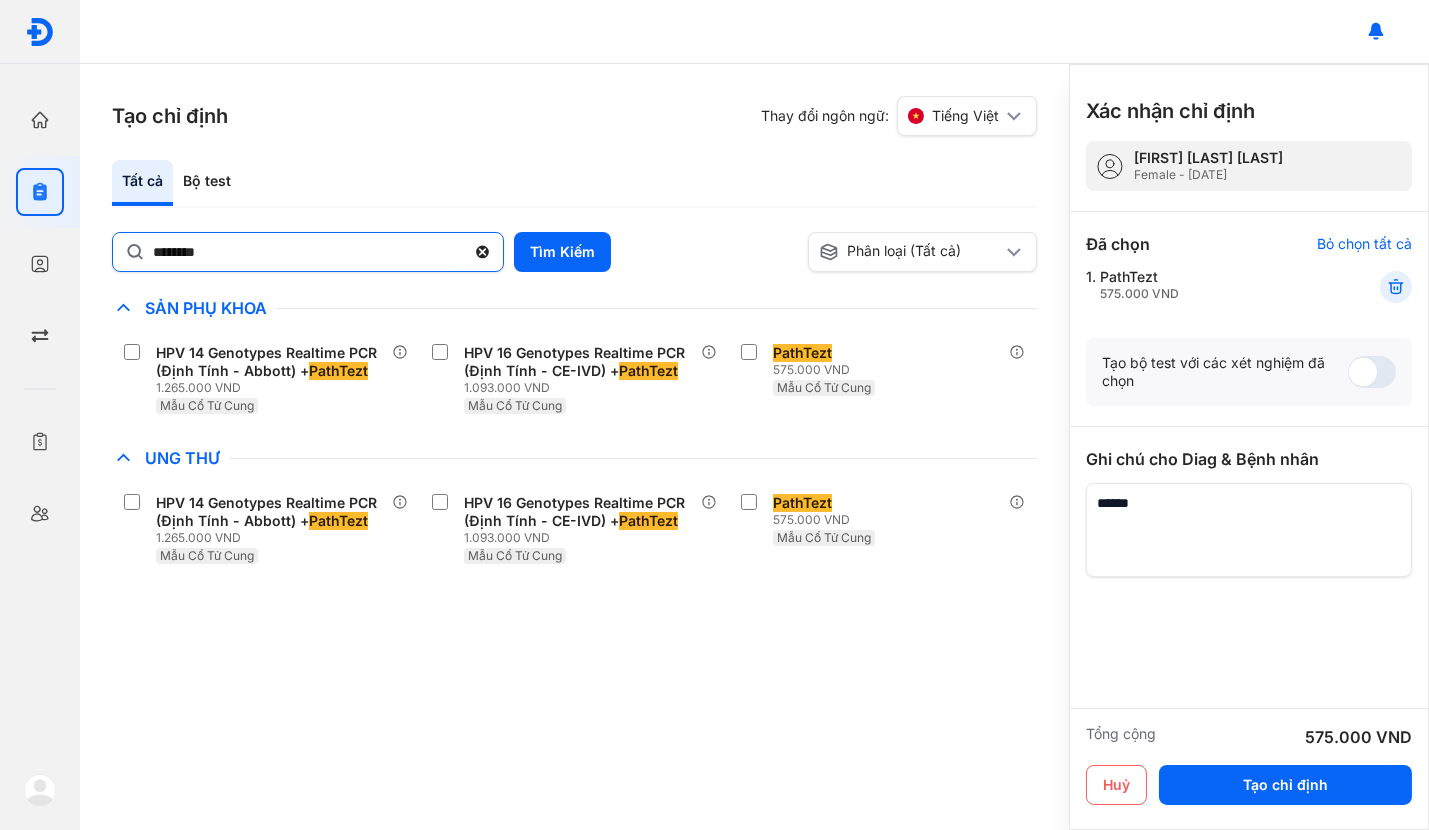click 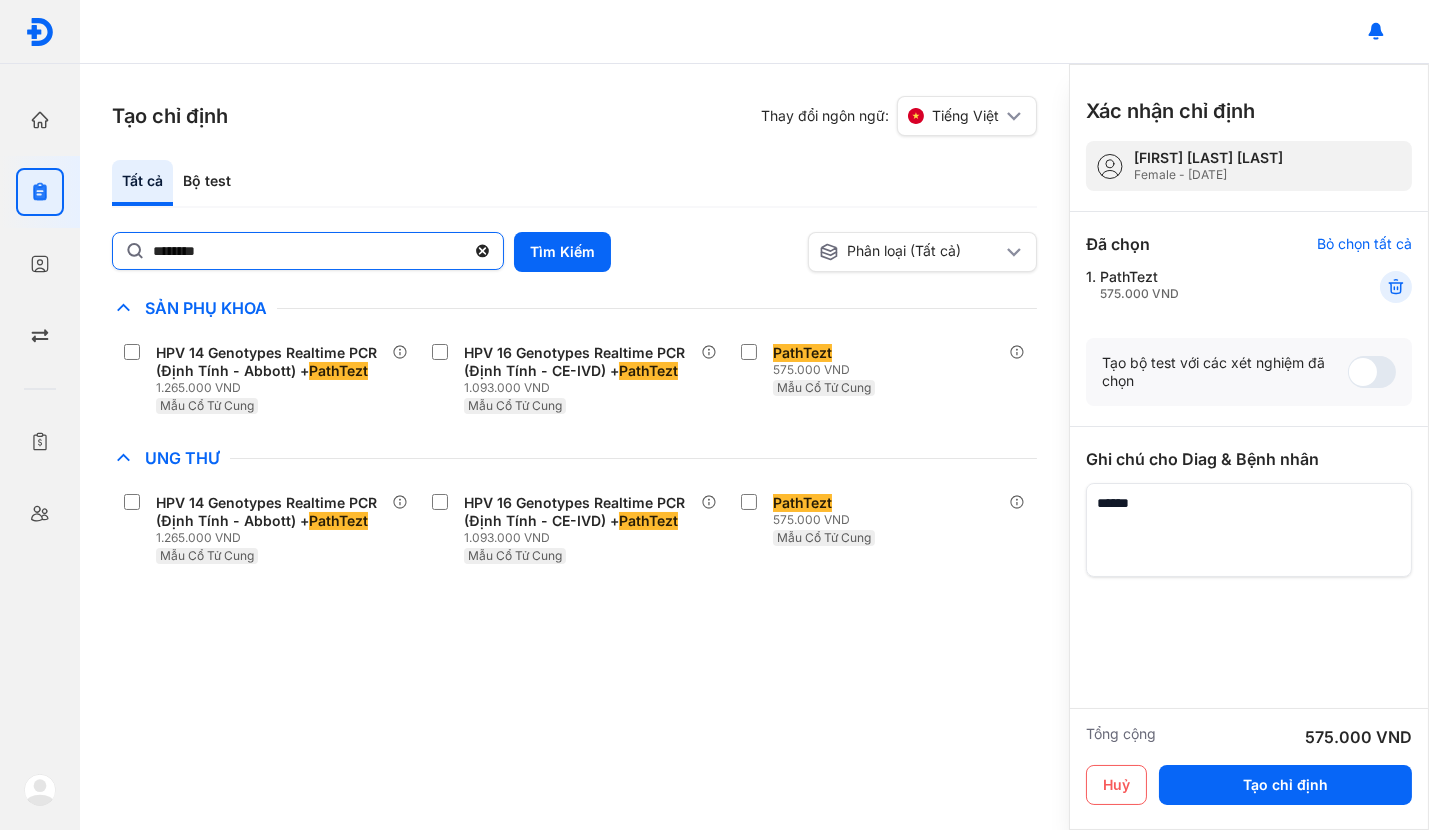 click on "********" 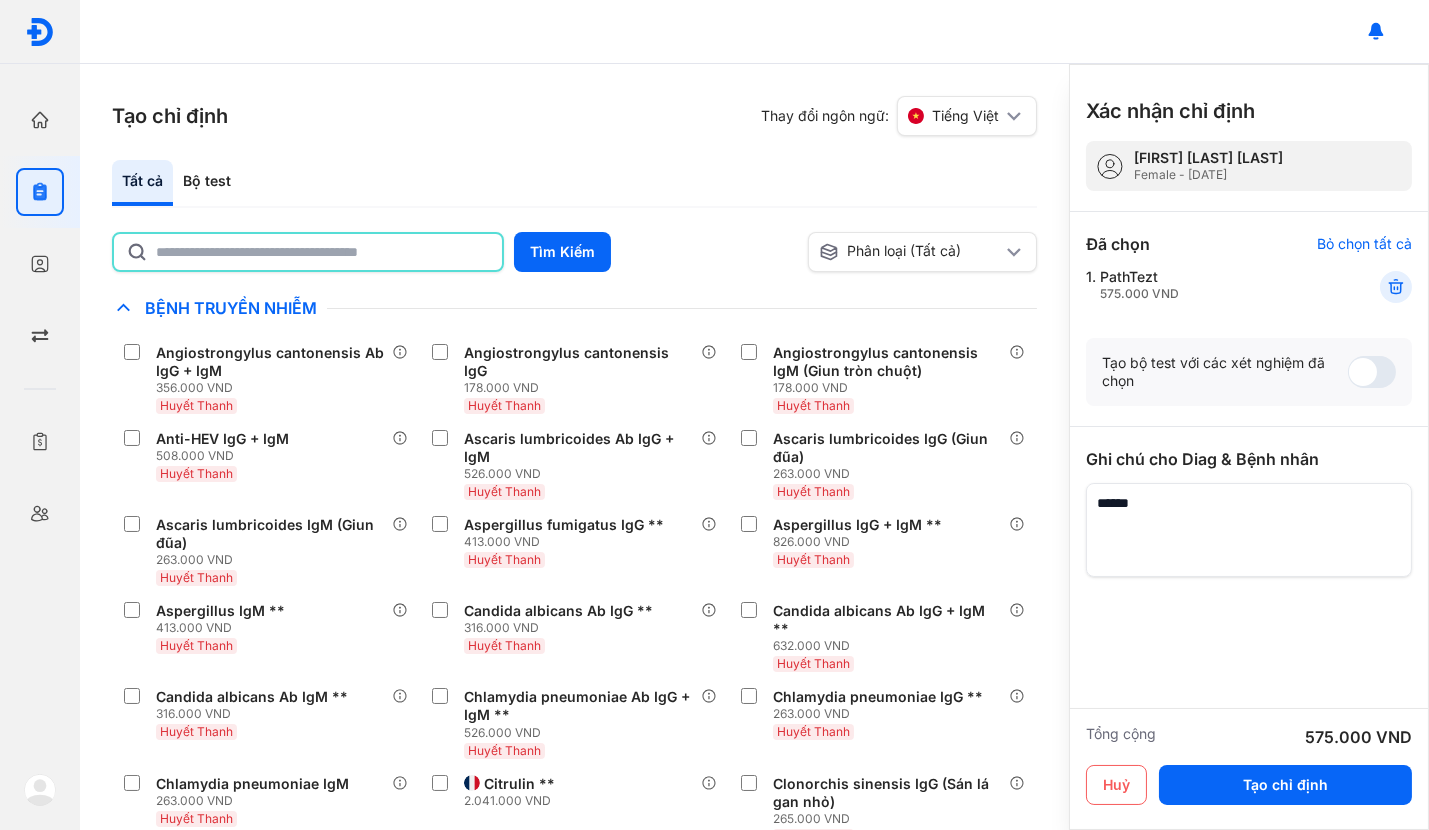 click 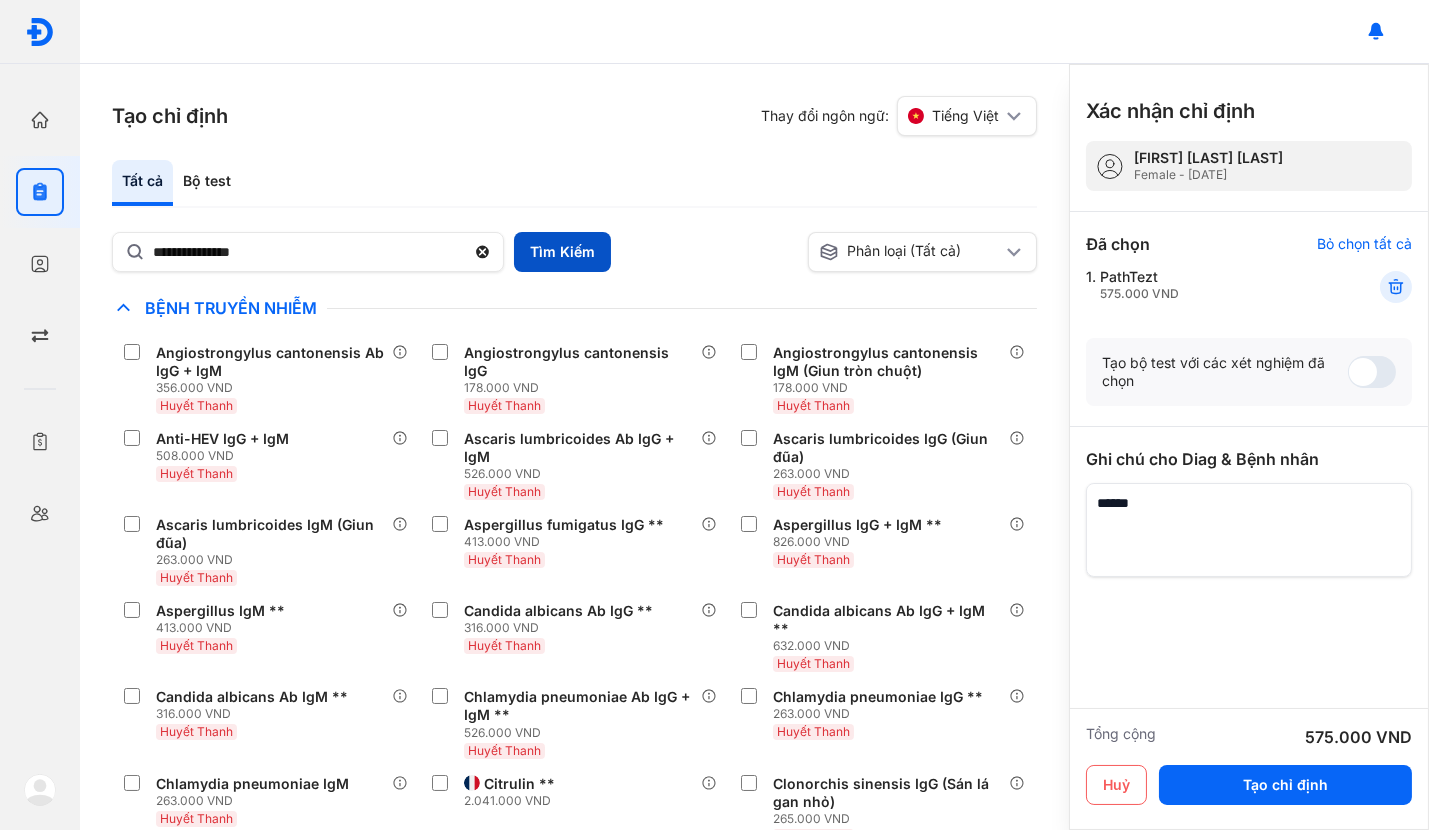 click on "Tìm Kiếm" at bounding box center [562, 252] 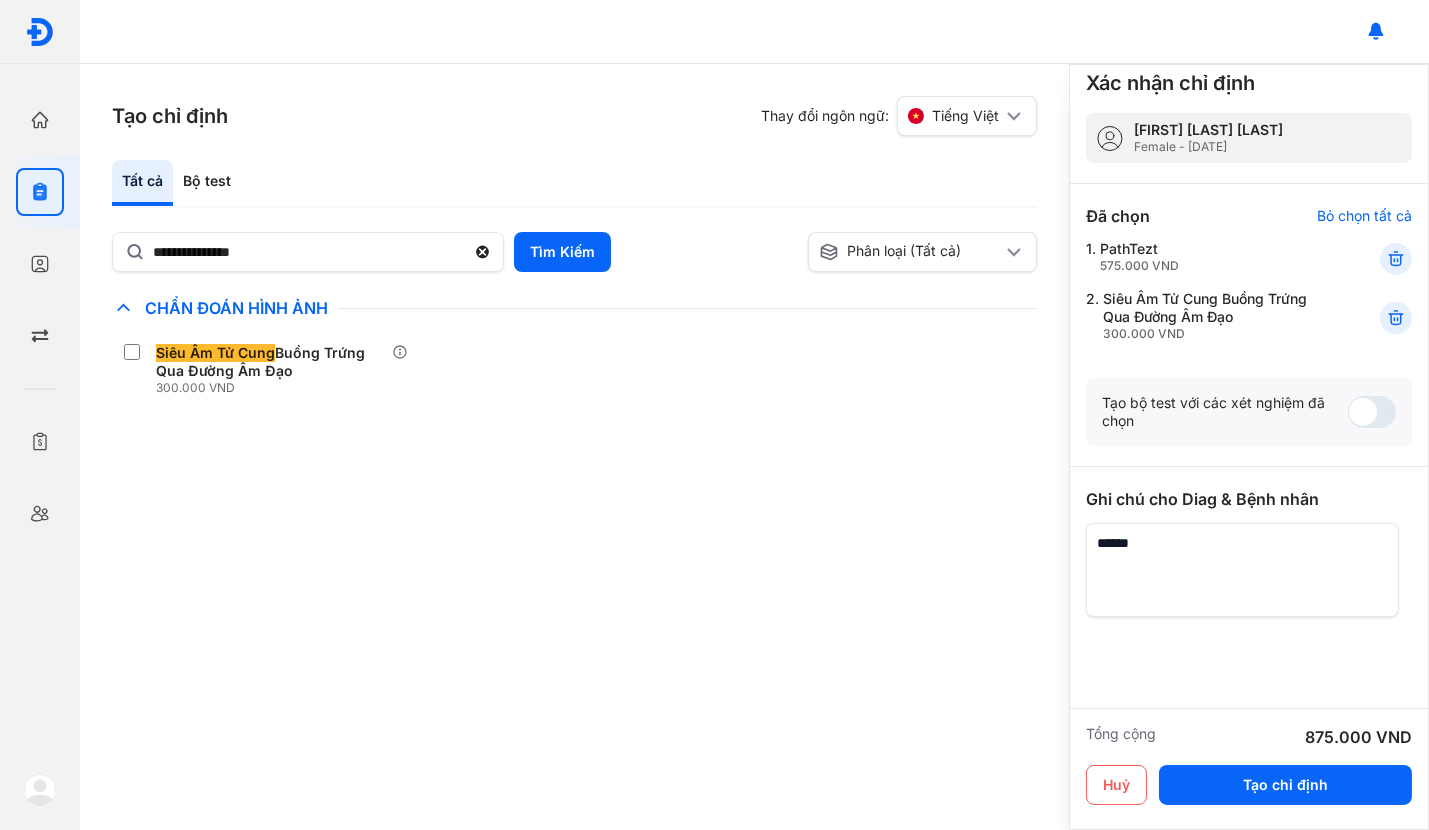 scroll, scrollTop: 54, scrollLeft: 0, axis: vertical 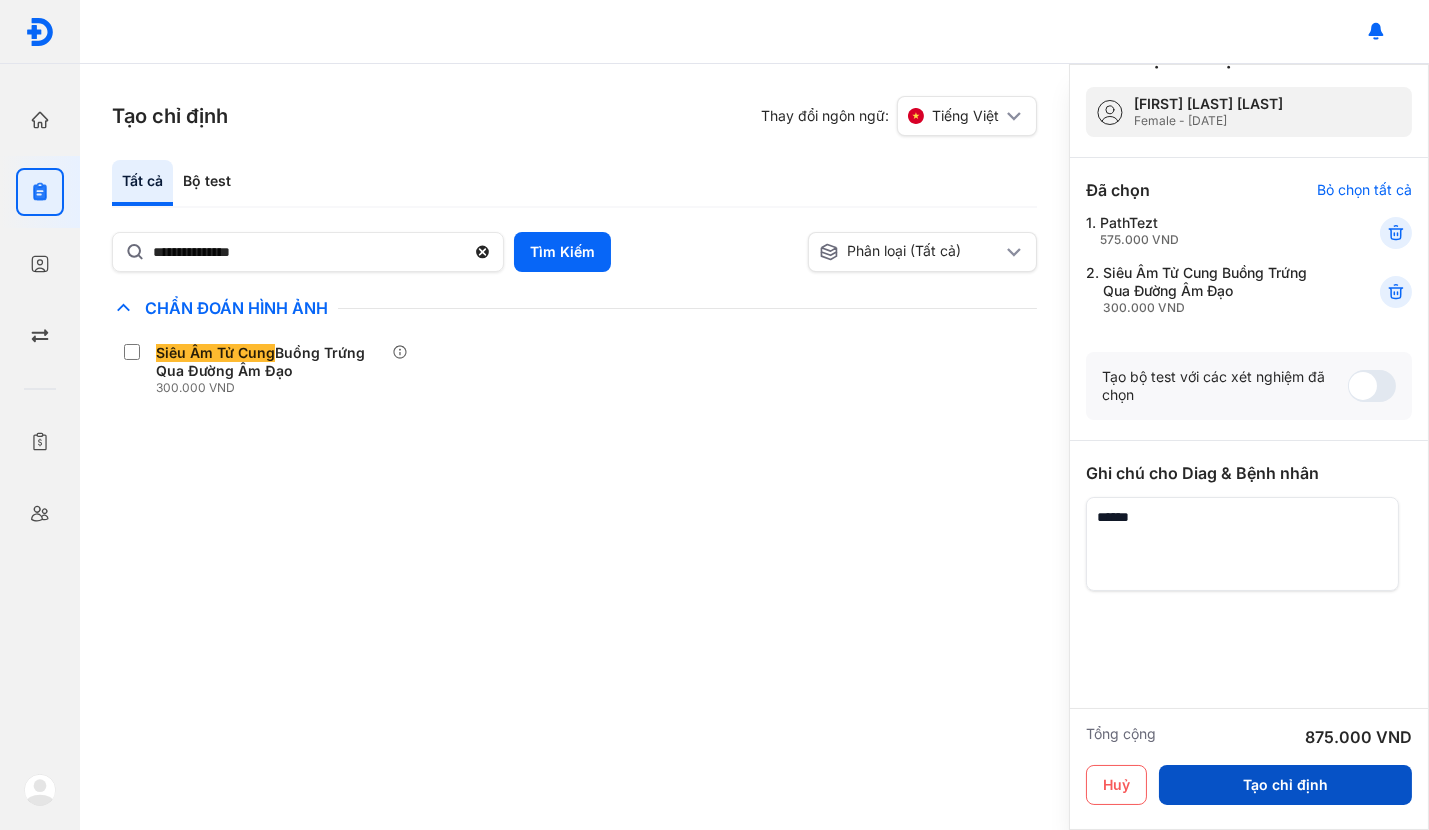 click on "Tạo chỉ định" at bounding box center [1285, 785] 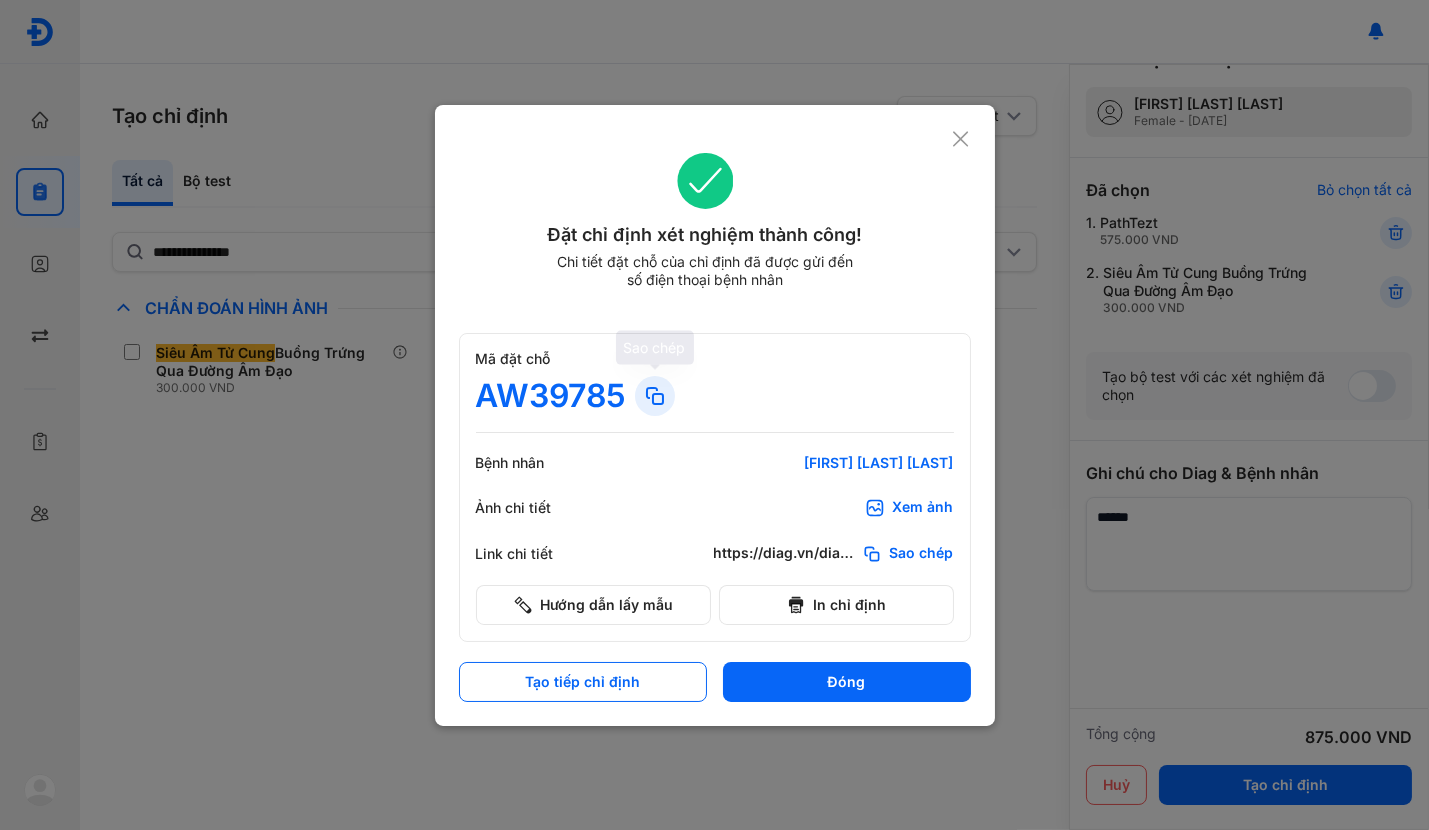 click 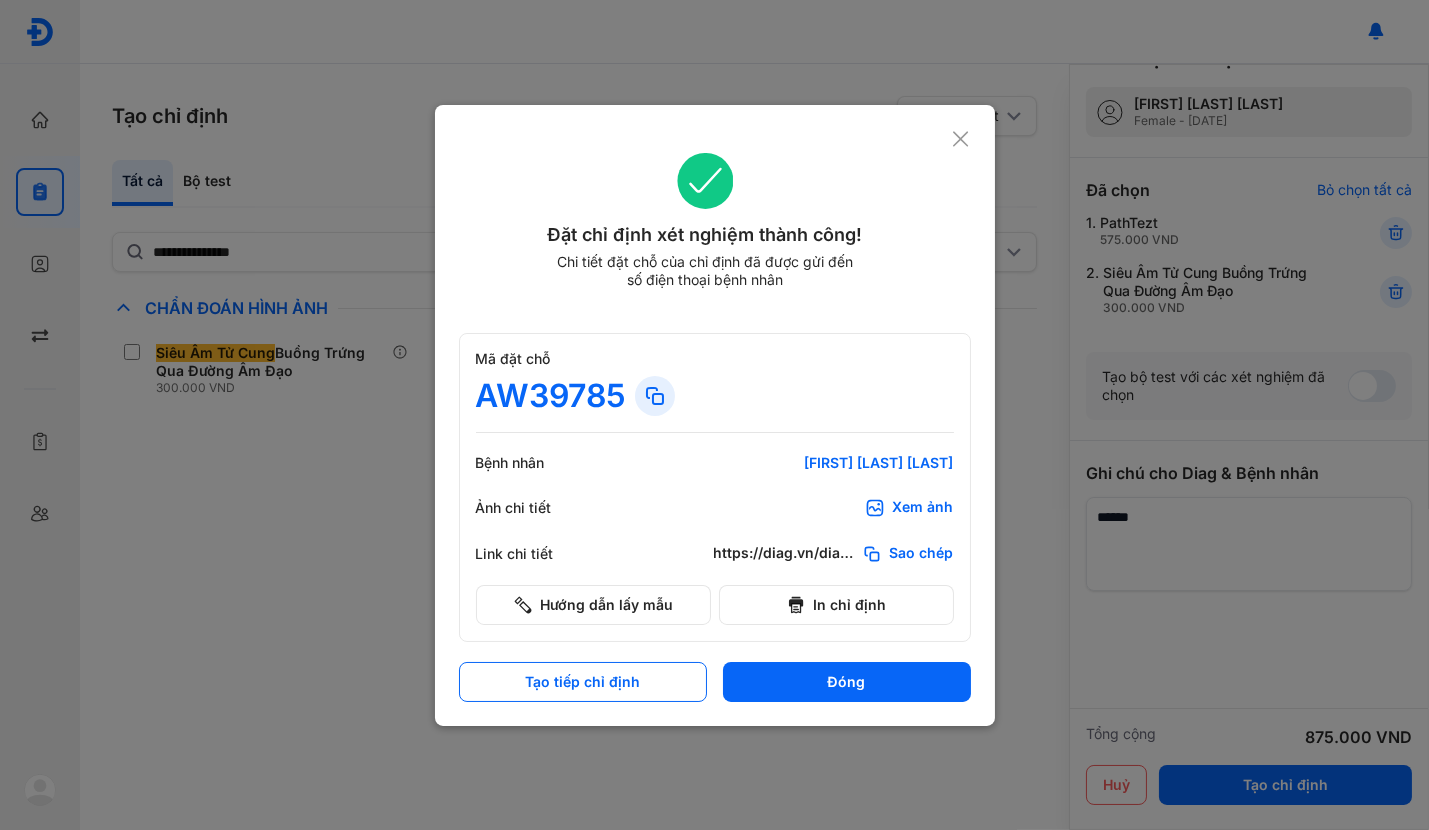 click 